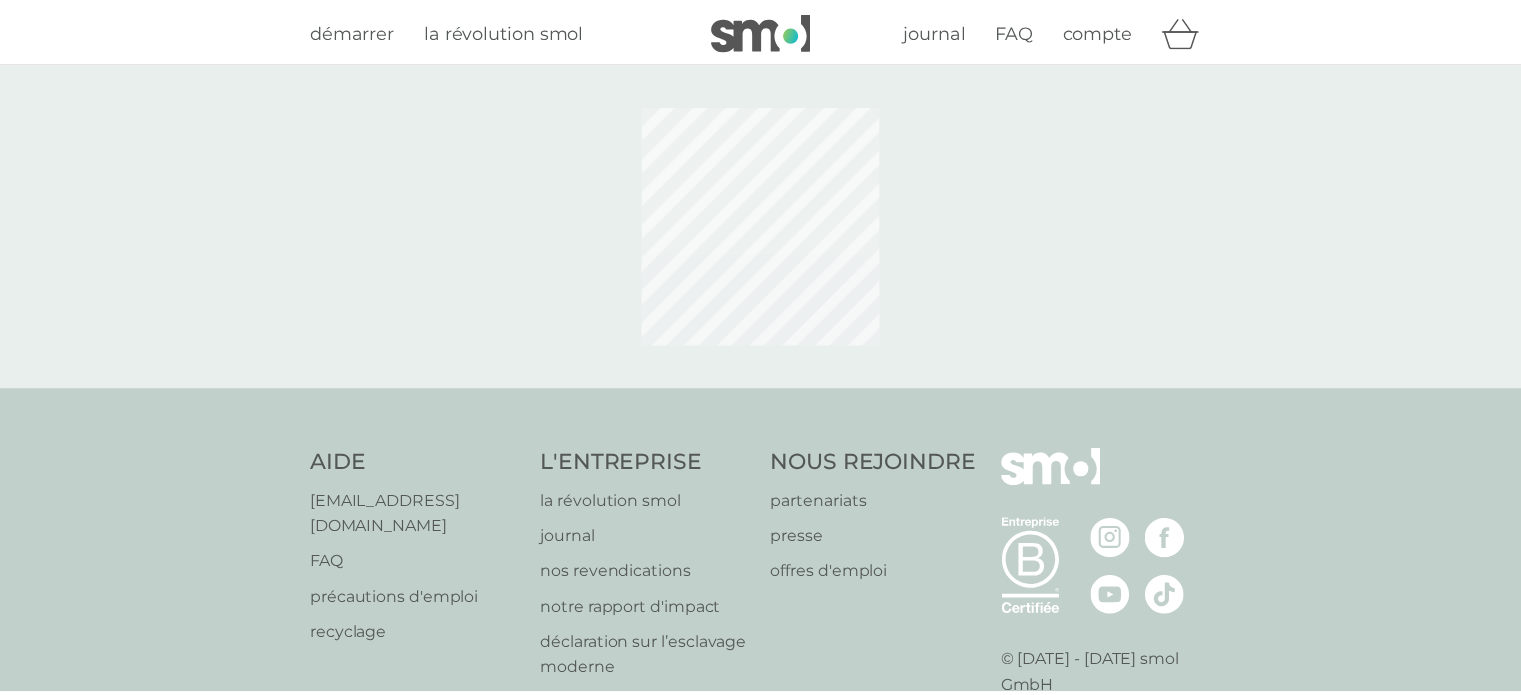 scroll, scrollTop: 0, scrollLeft: 0, axis: both 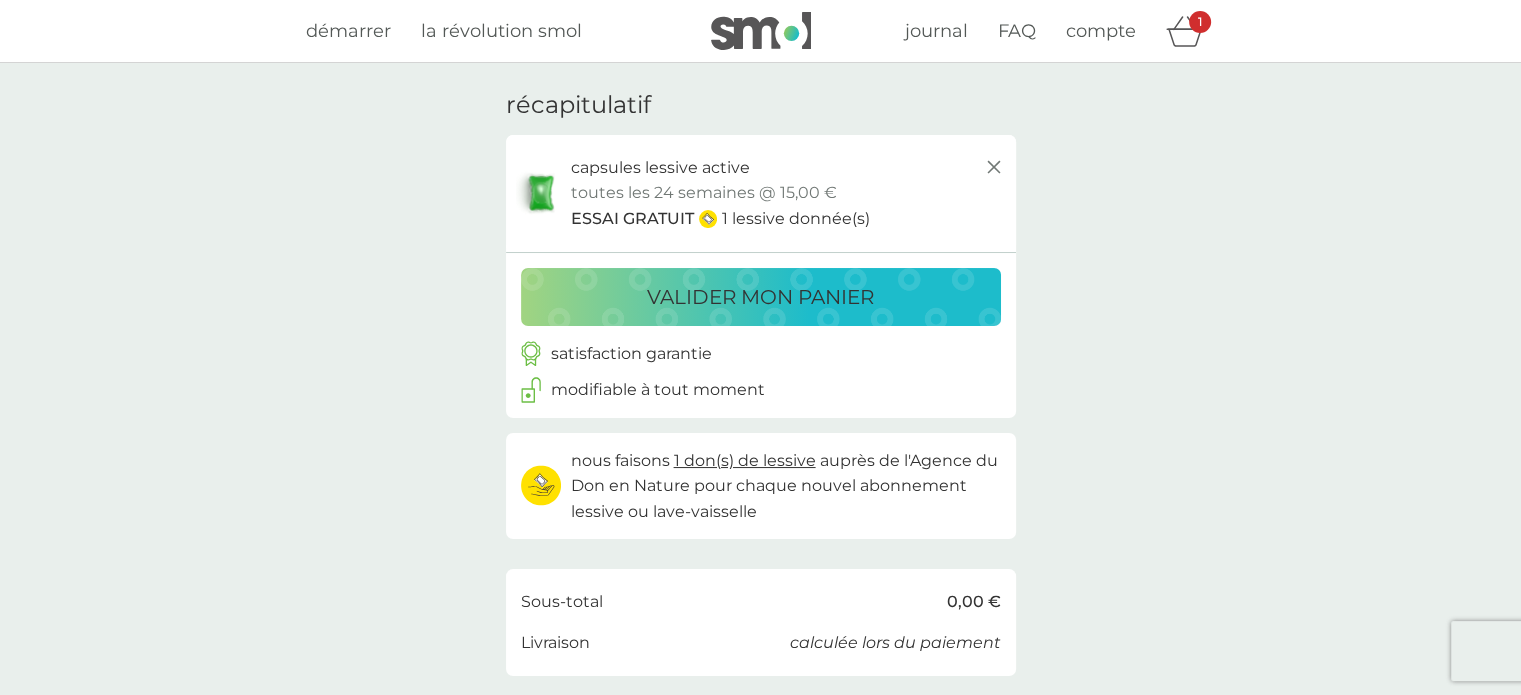 click on "valider mon panier" at bounding box center (760, 297) 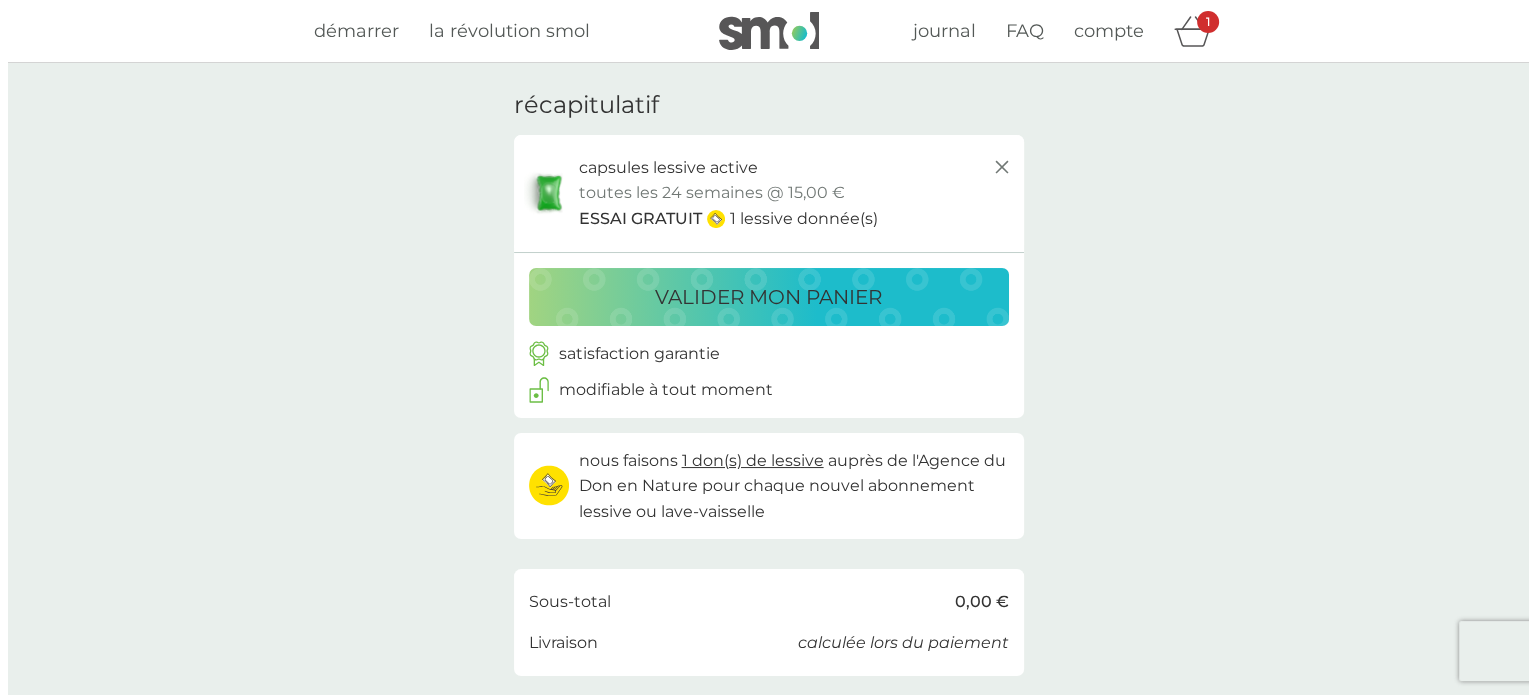scroll, scrollTop: 0, scrollLeft: 0, axis: both 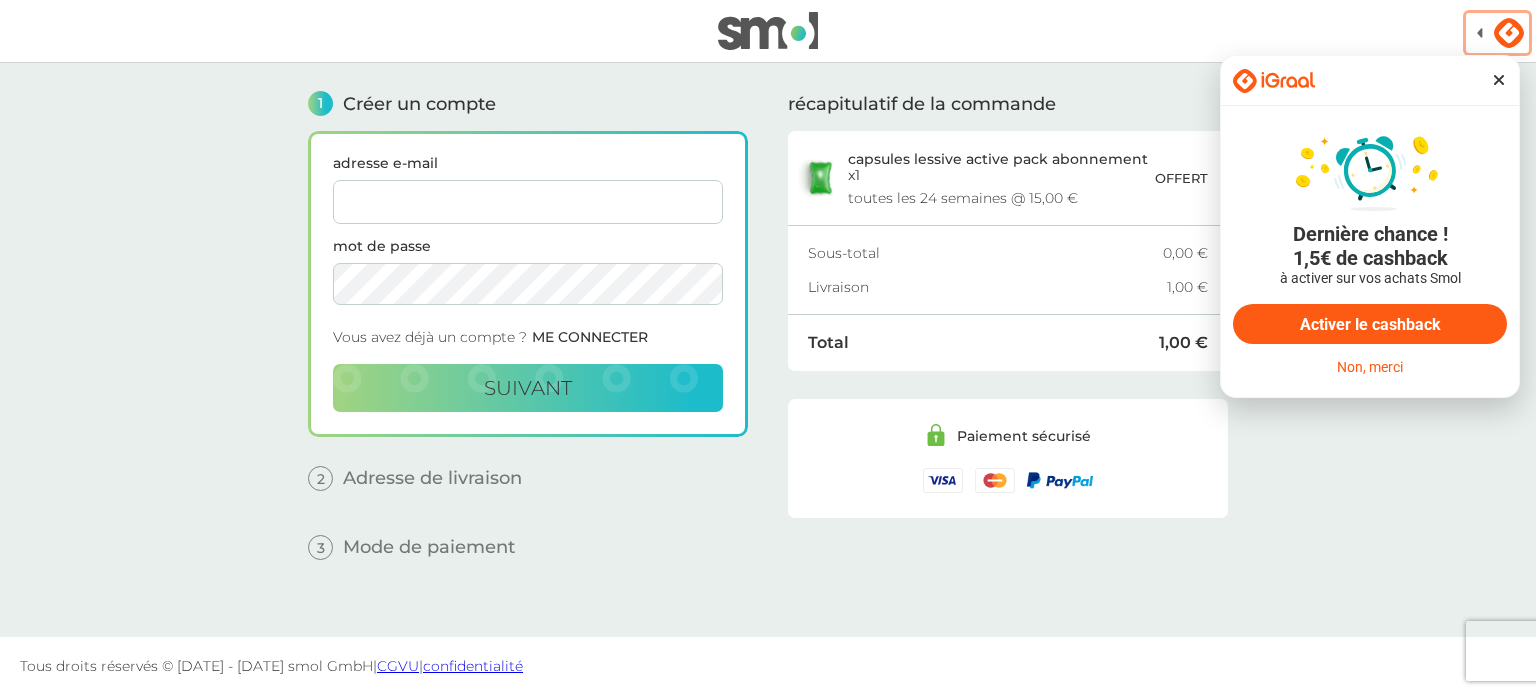 click on "adresse e-mail" at bounding box center (528, 202) 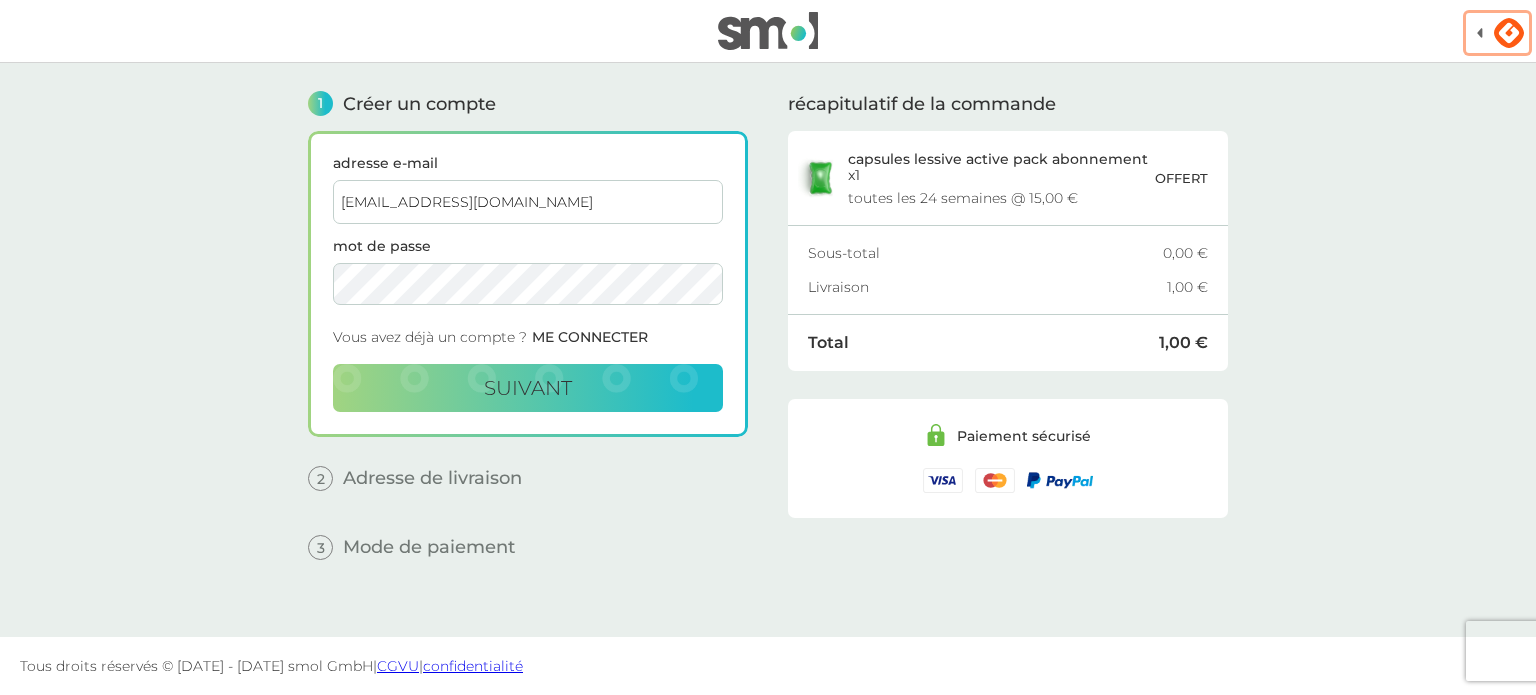 type on "doruno1001@gmail.com" 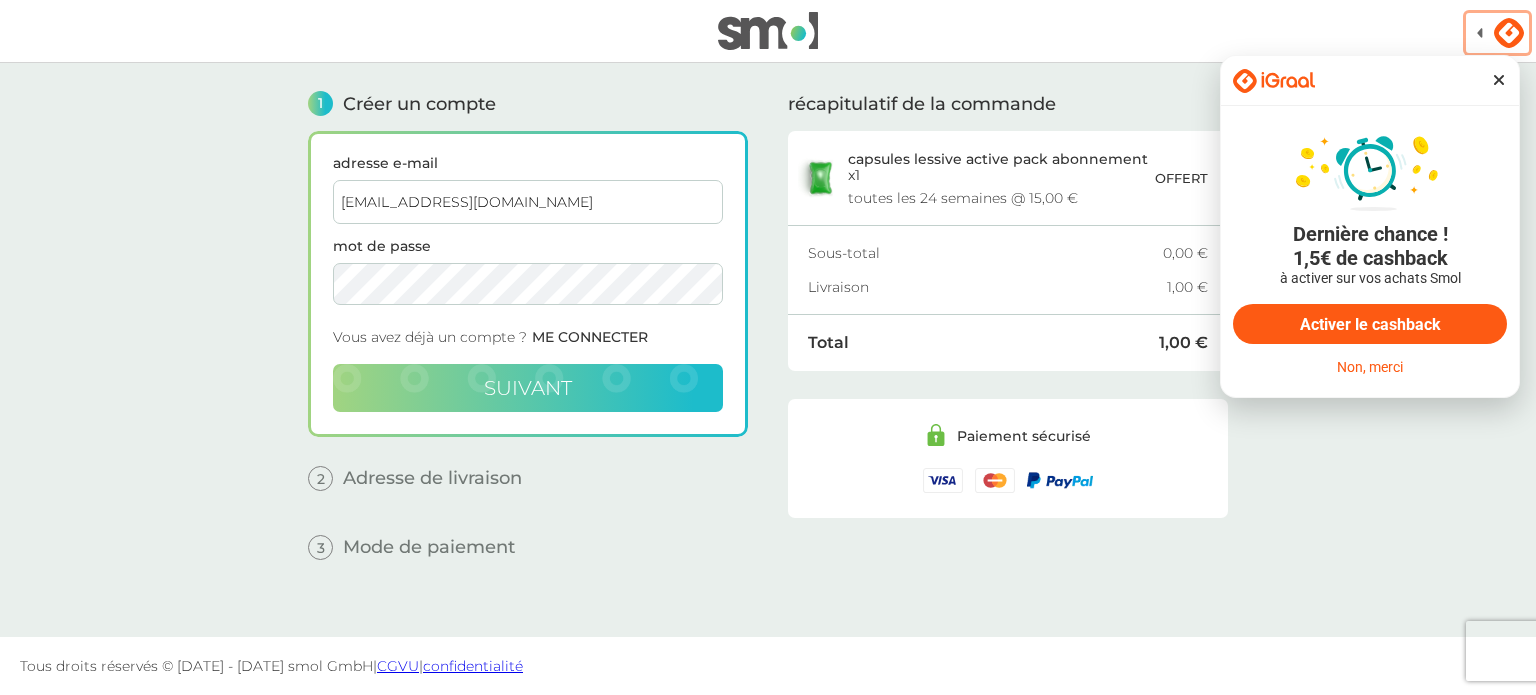 click on "suivant" at bounding box center (528, 388) 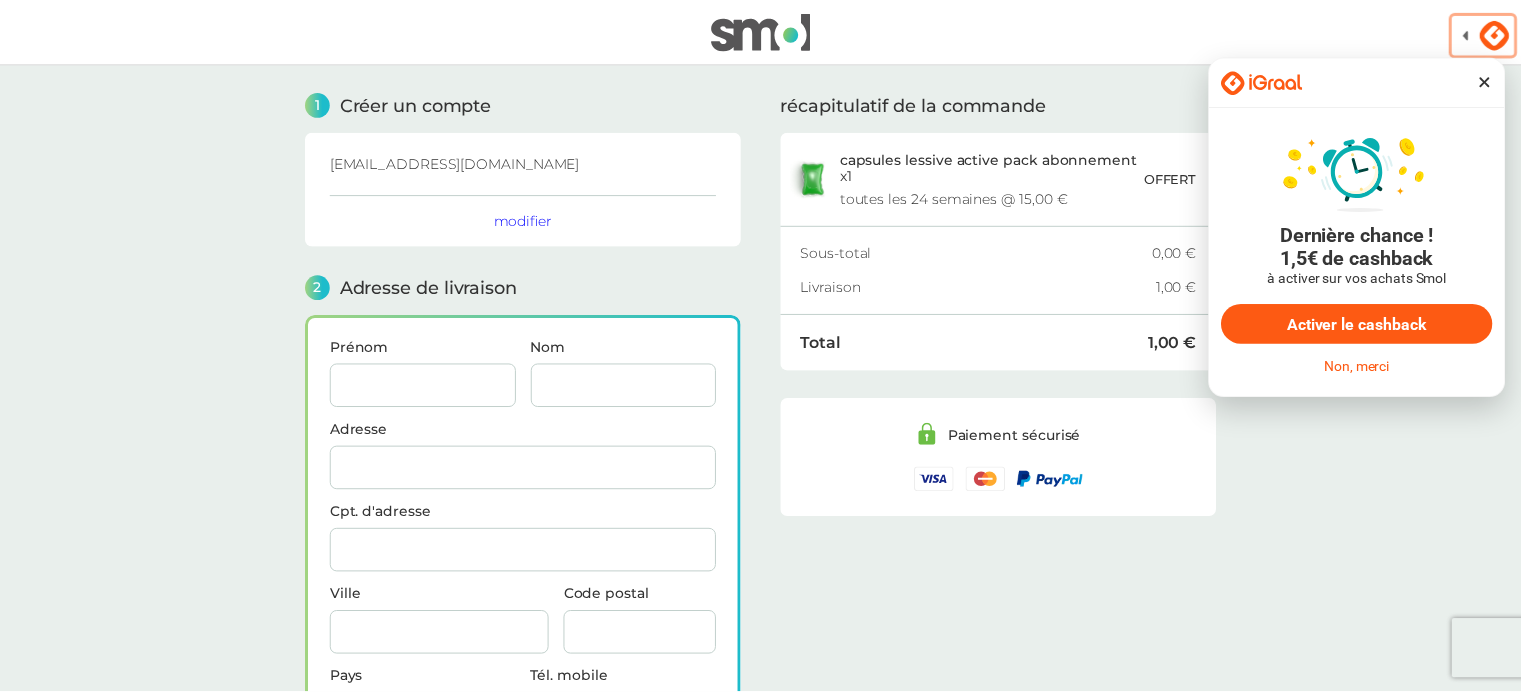 scroll, scrollTop: 244, scrollLeft: 0, axis: vertical 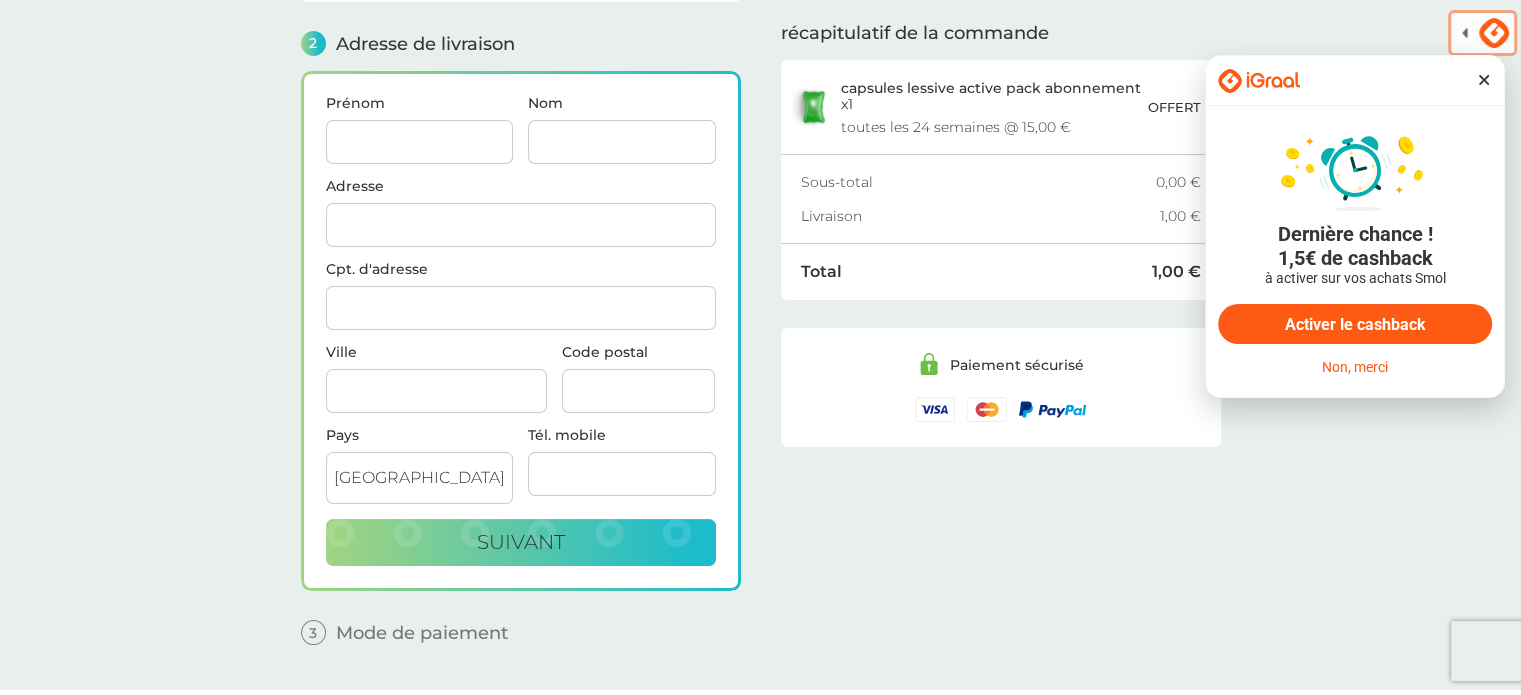 click on "Prénom" at bounding box center (420, 142) 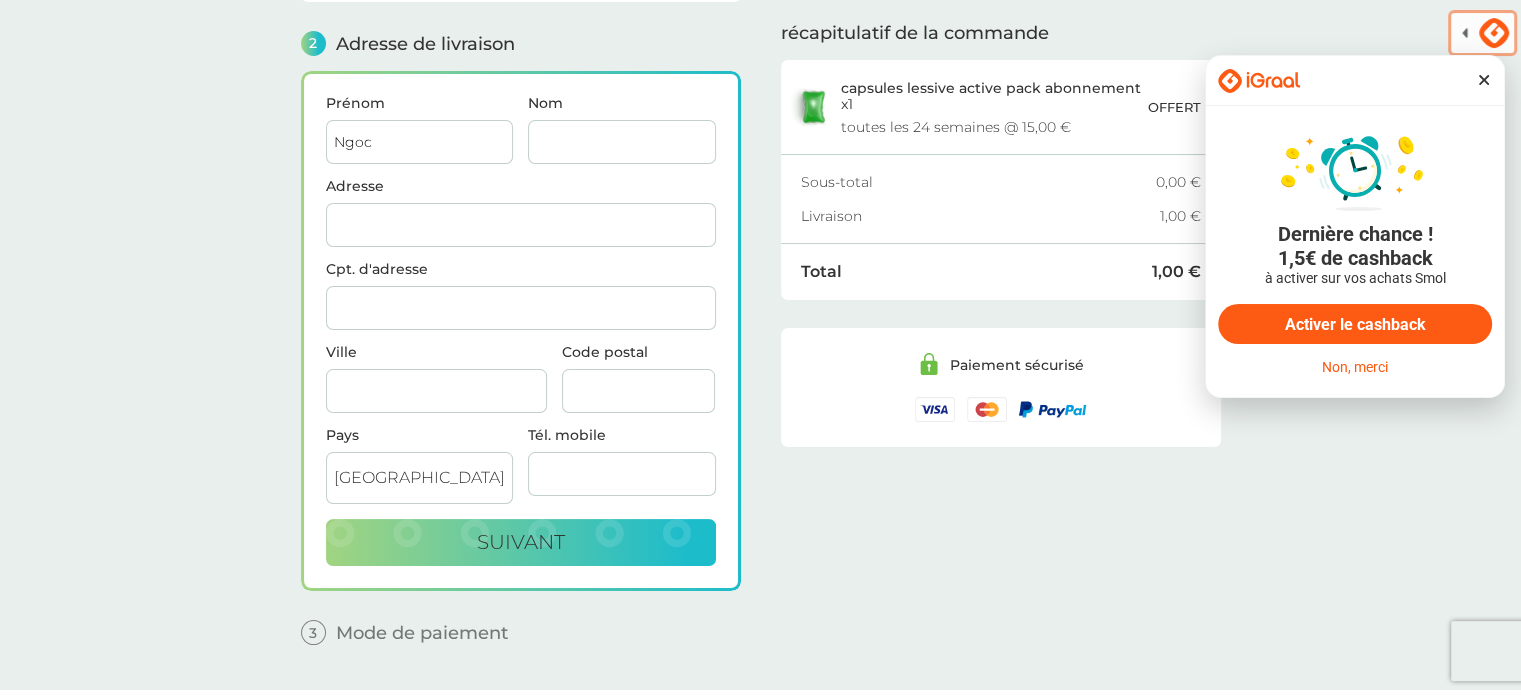 type on "Do" 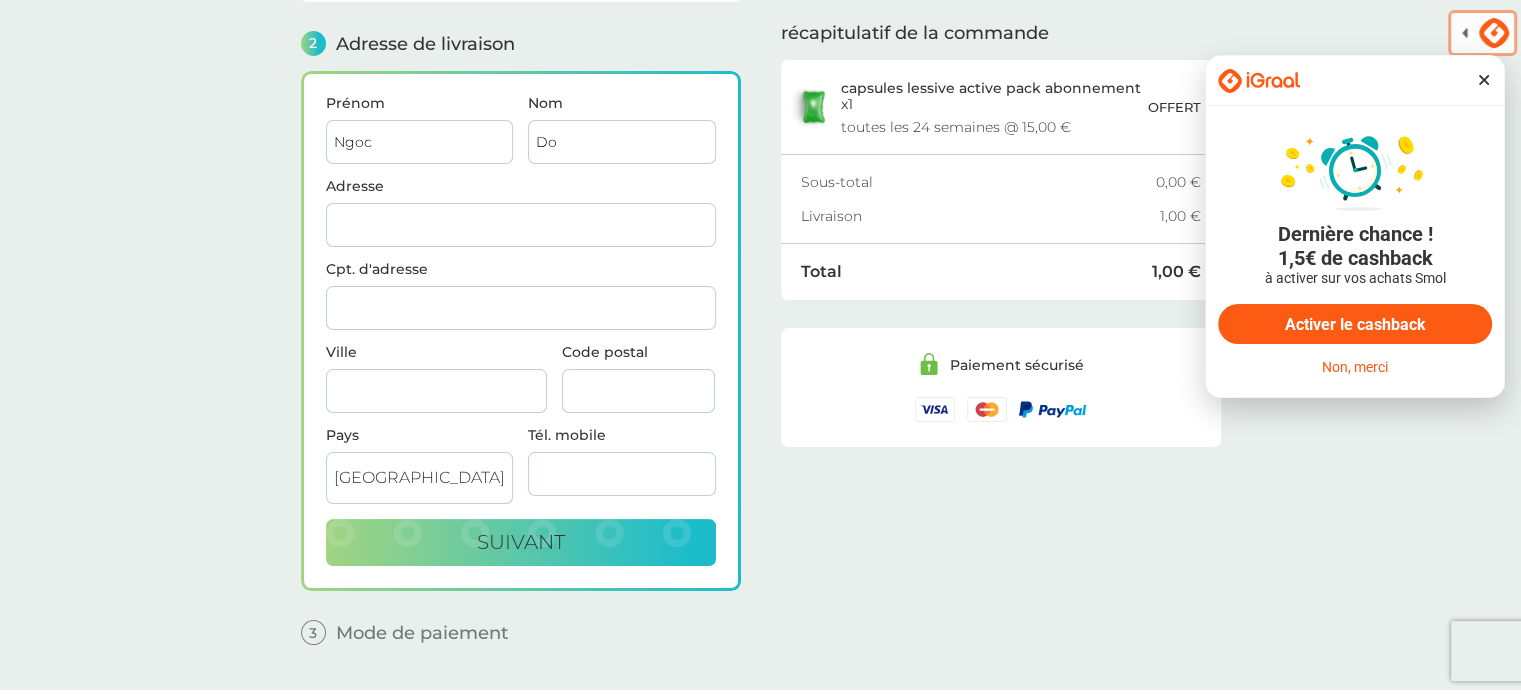type on "14 rue des Violettes" 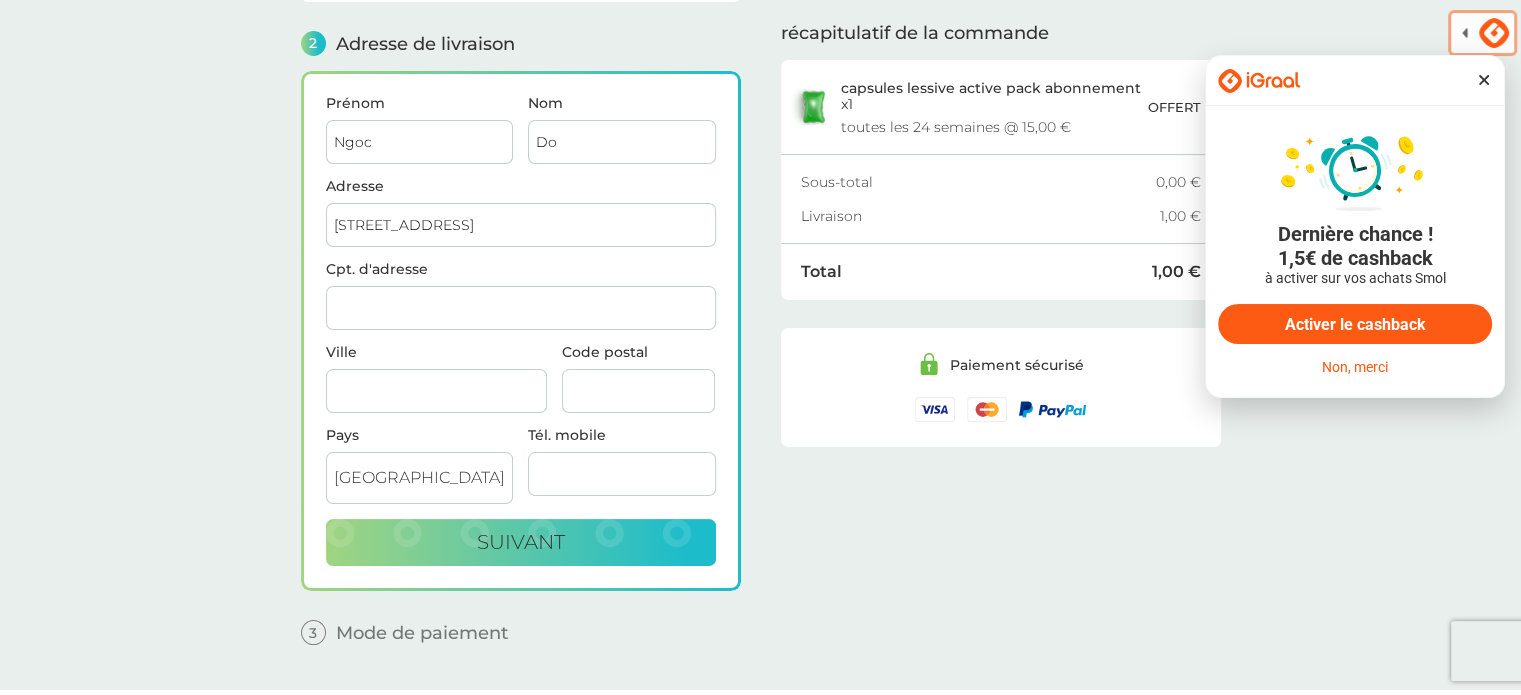 type on "apt.164" 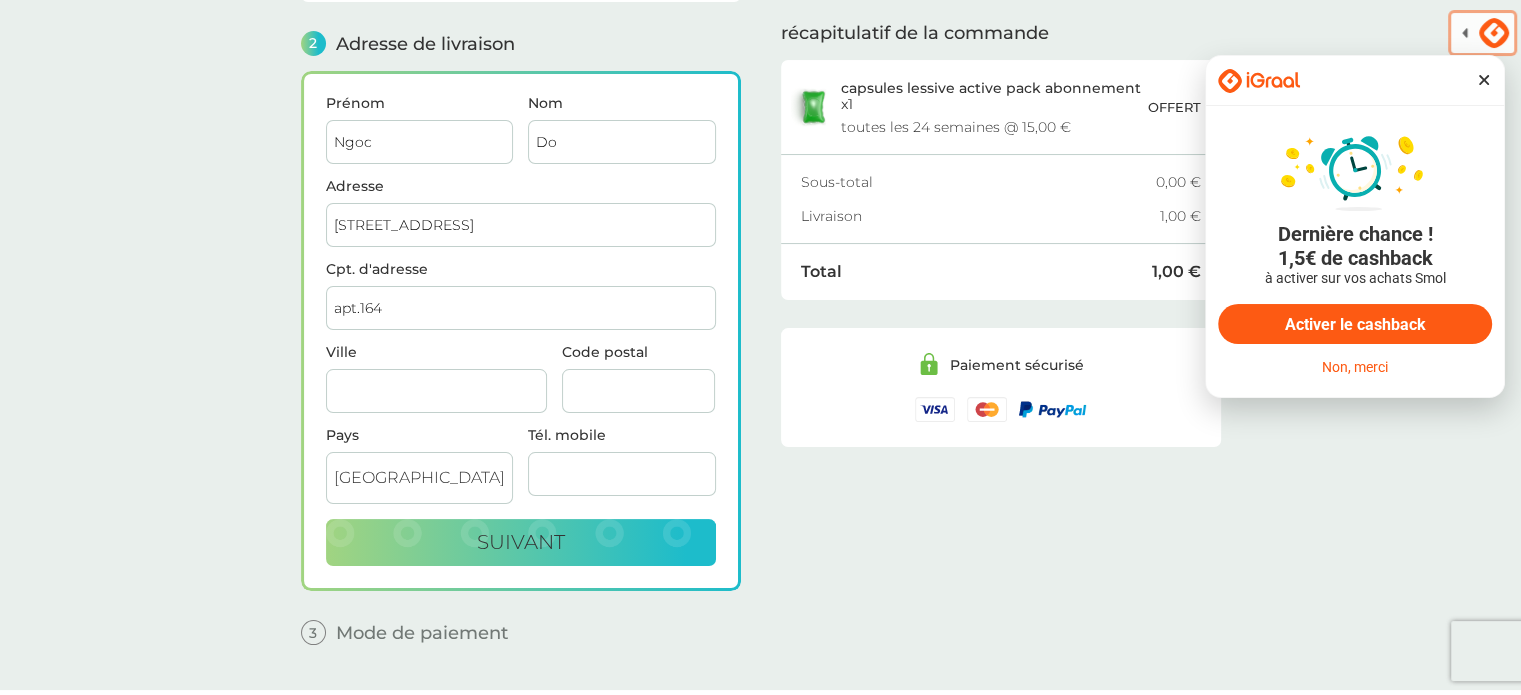 type on "Mérignac" 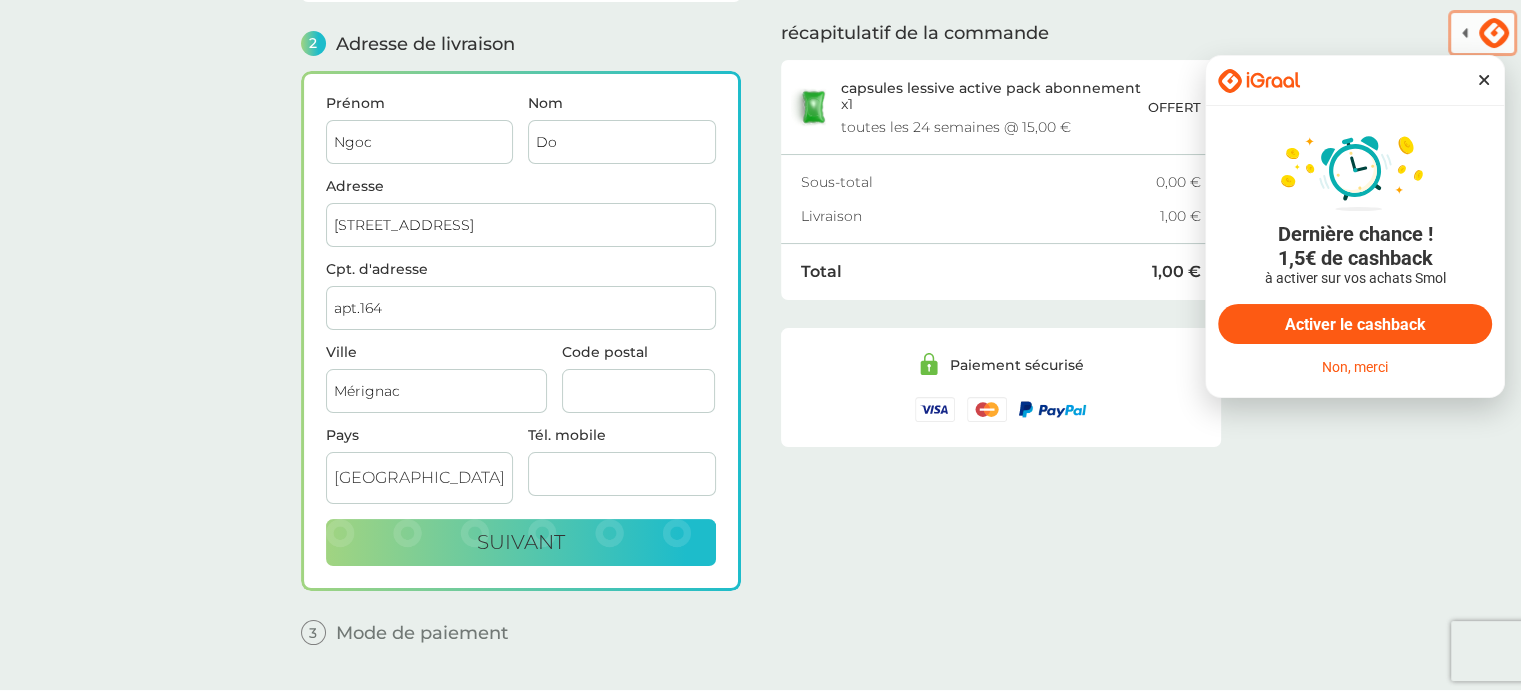 type on "33700" 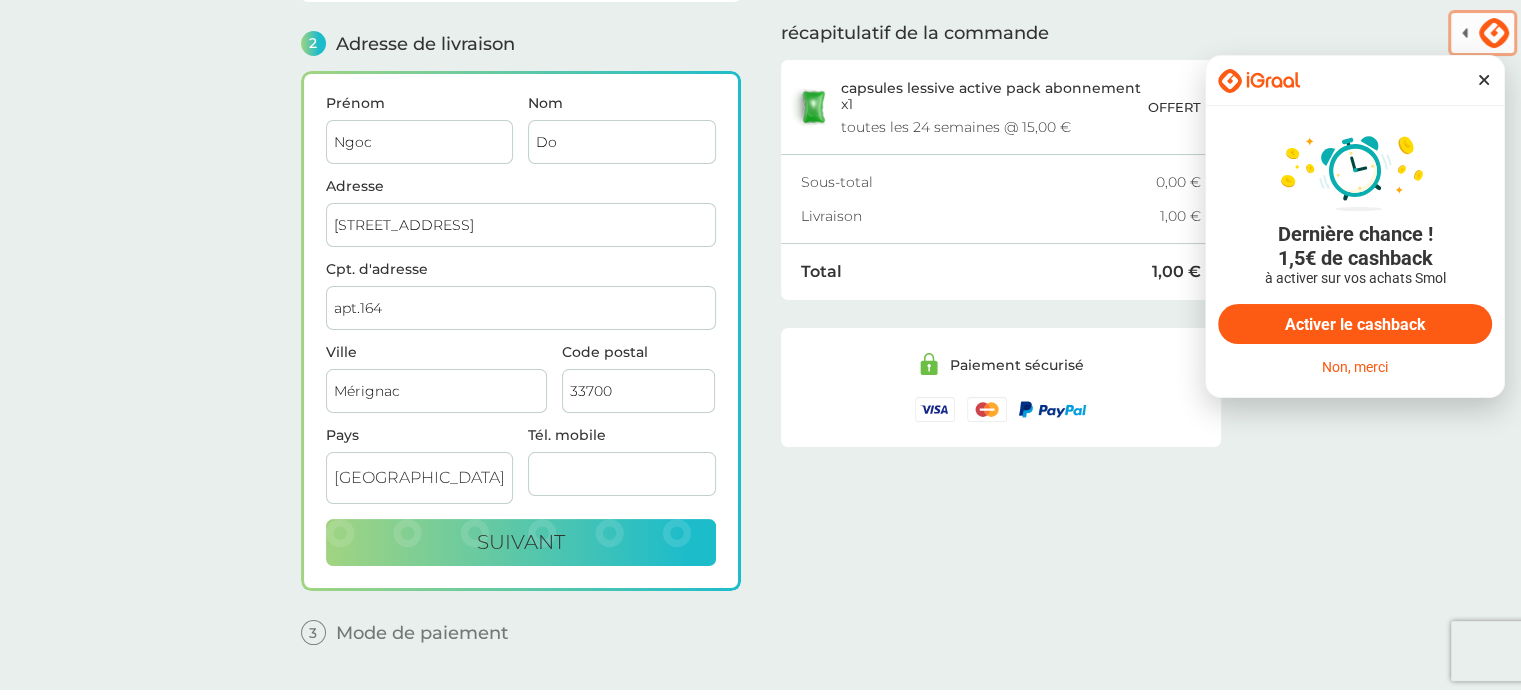 type on "0753996618" 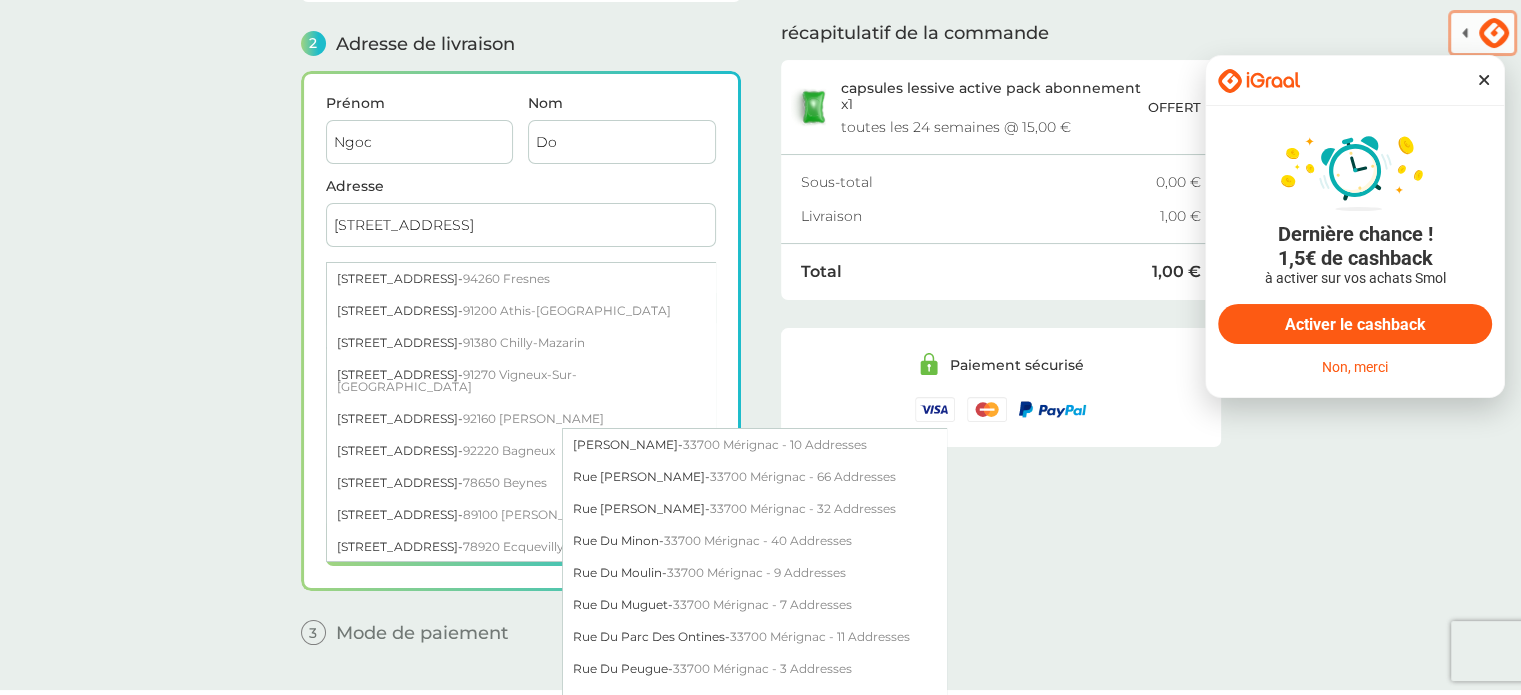 click on "14 rue des Violettes" at bounding box center [521, 225] 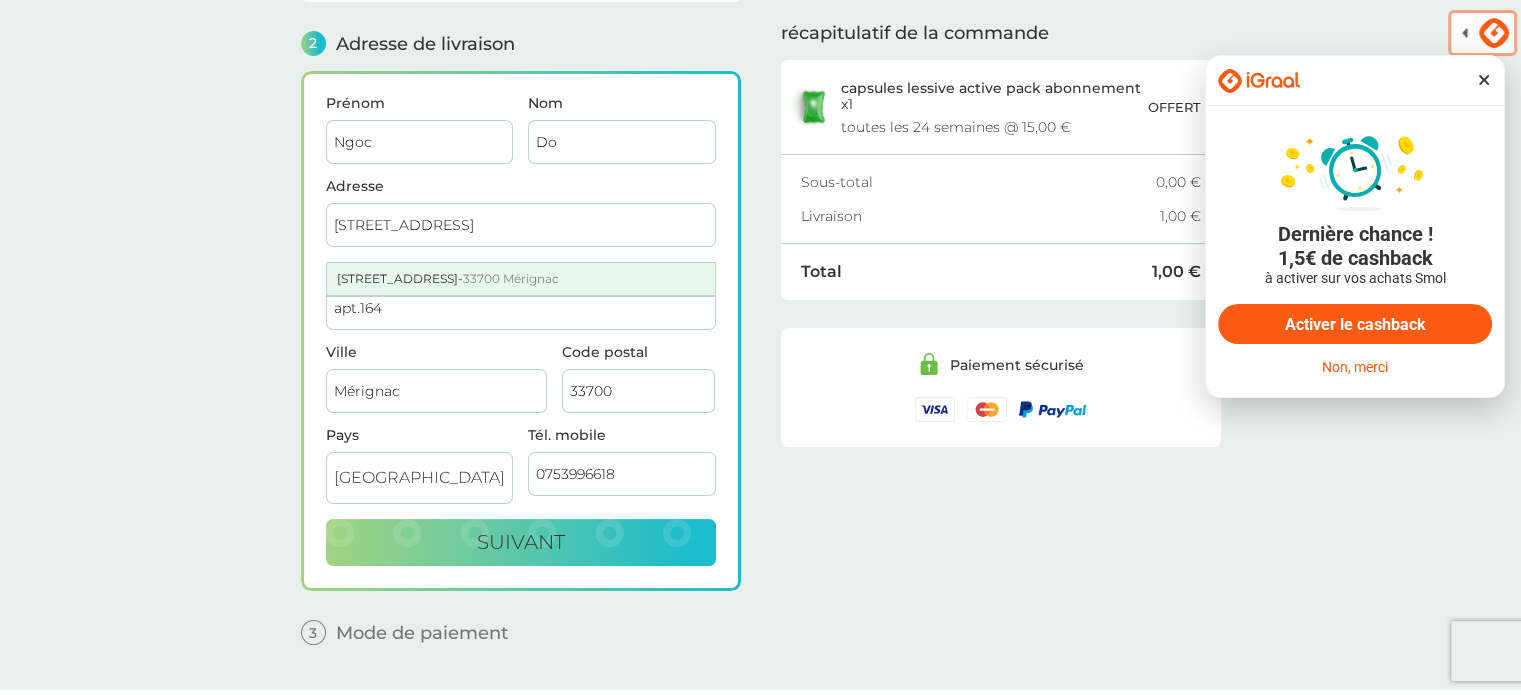 click on "14 Rue Des Violettes  -  33700 Mérignac" at bounding box center (521, 279) 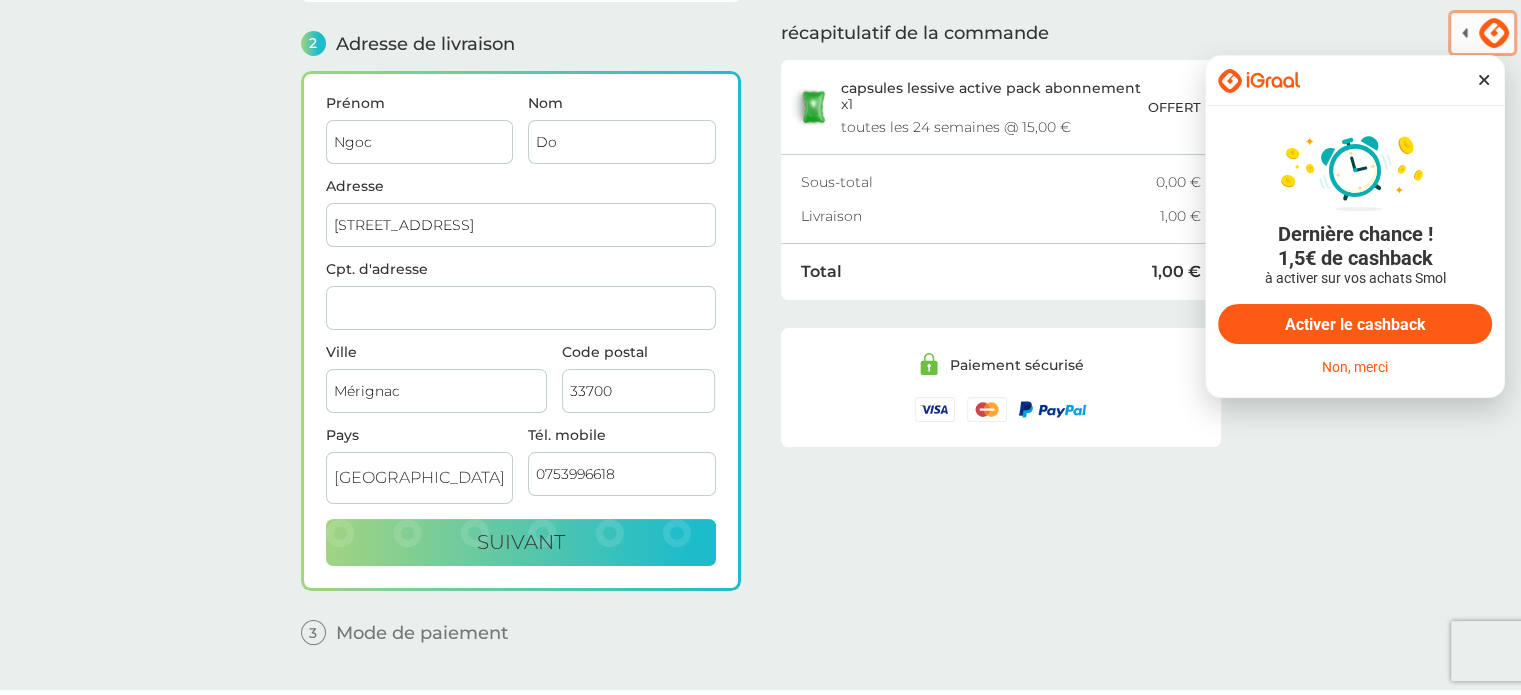 click on "Cpt. d'adresse" at bounding box center [521, 308] 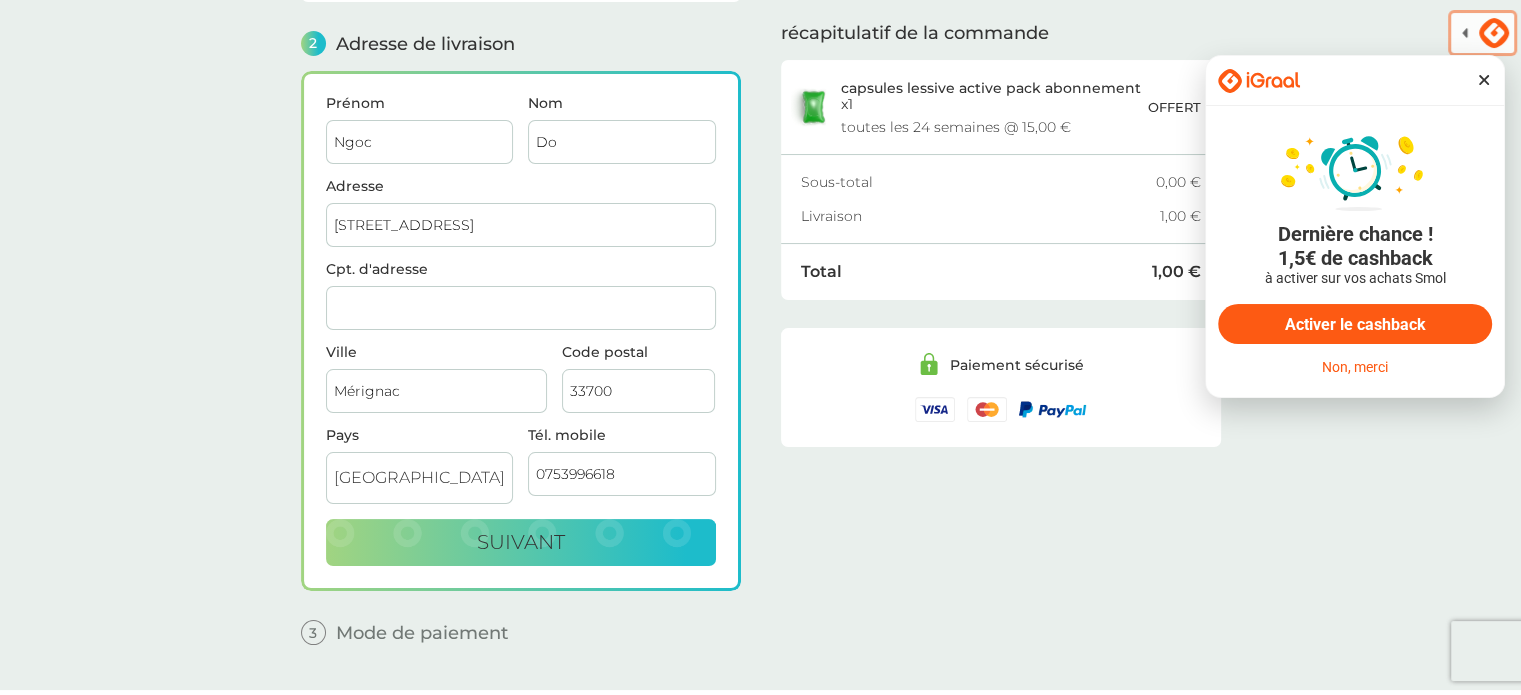 type on "apt.164" 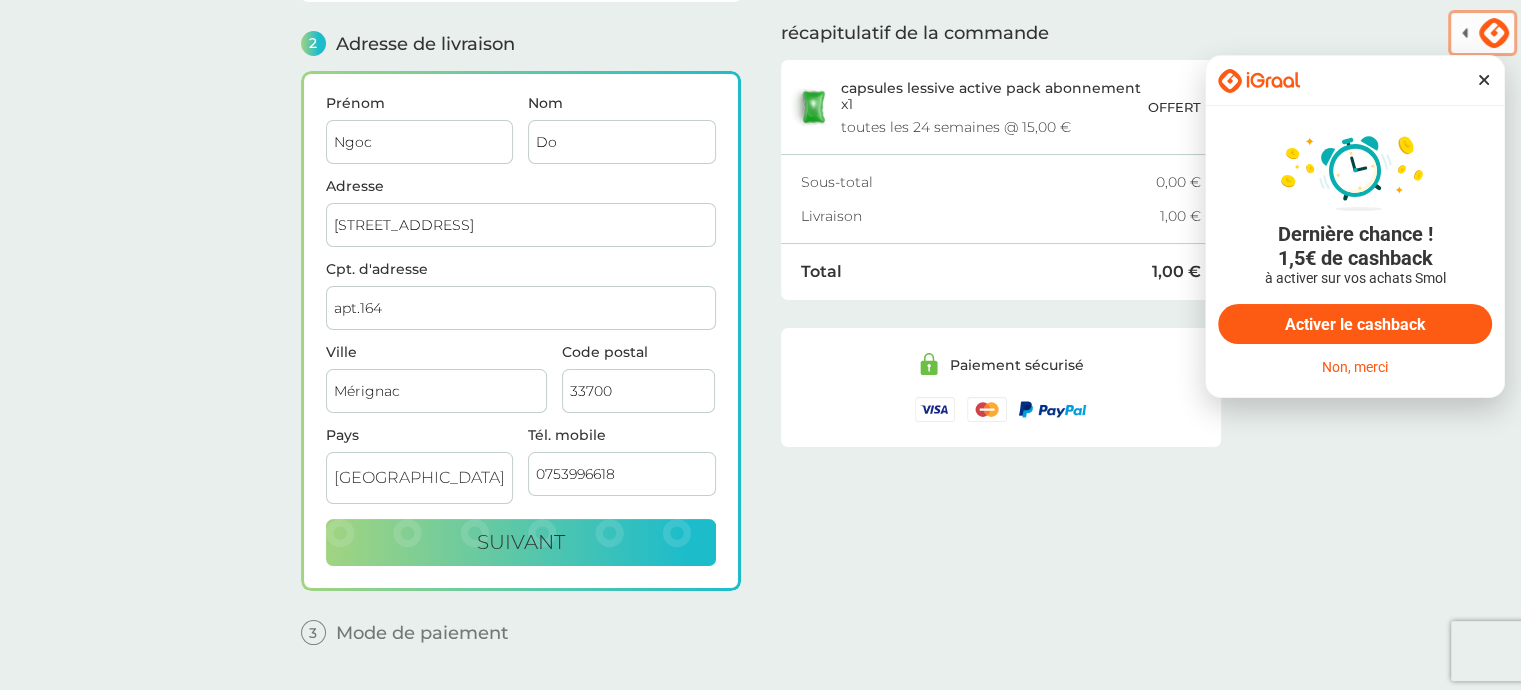 drag, startPoint x: 407, startPoint y: 293, endPoint x: 304, endPoint y: 284, distance: 103.392456 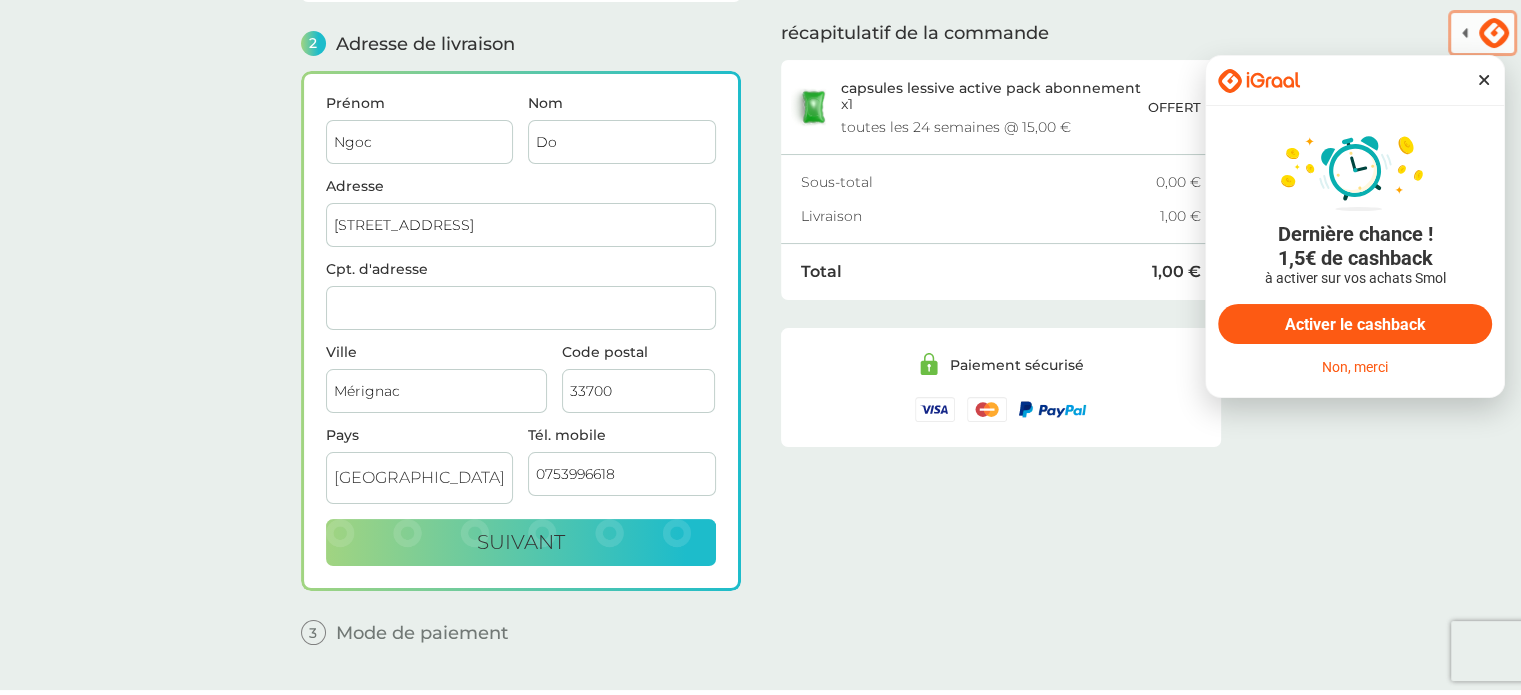 type 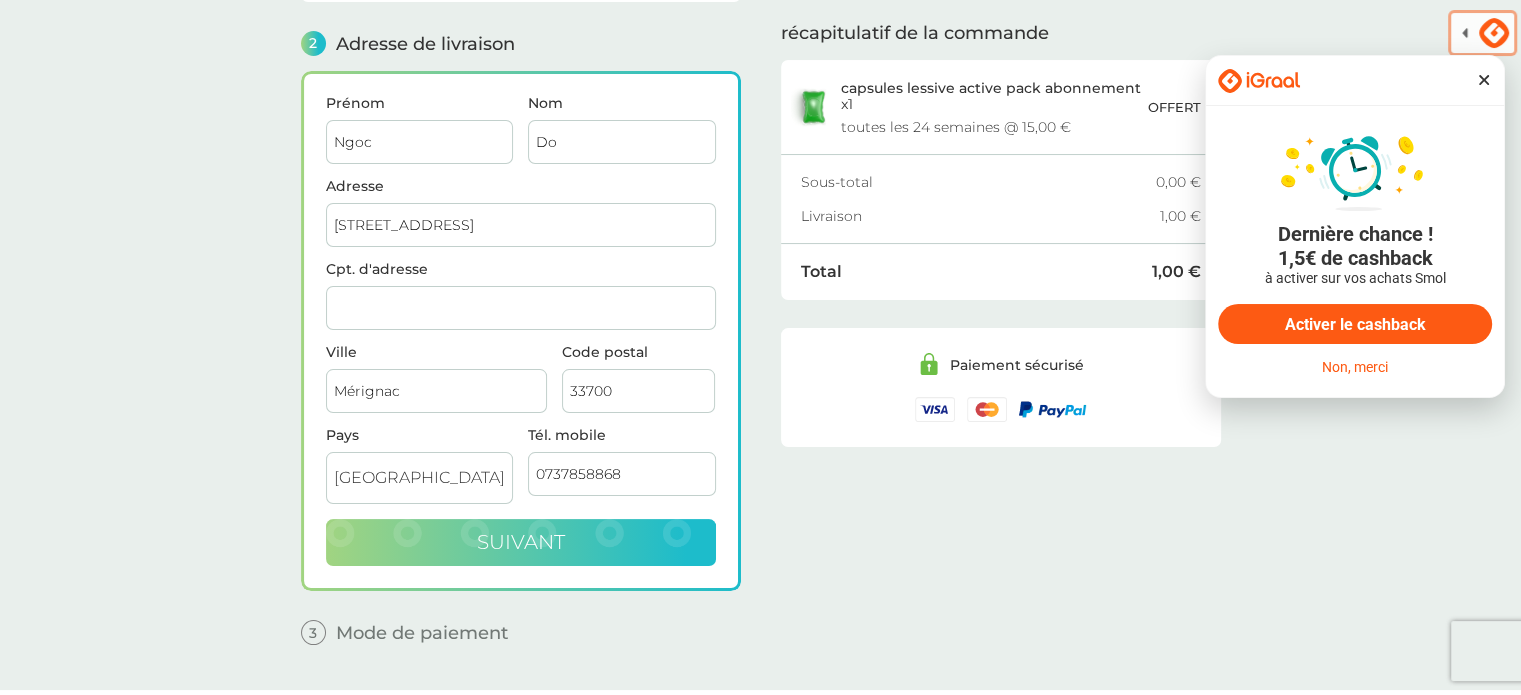 type on "0737858868" 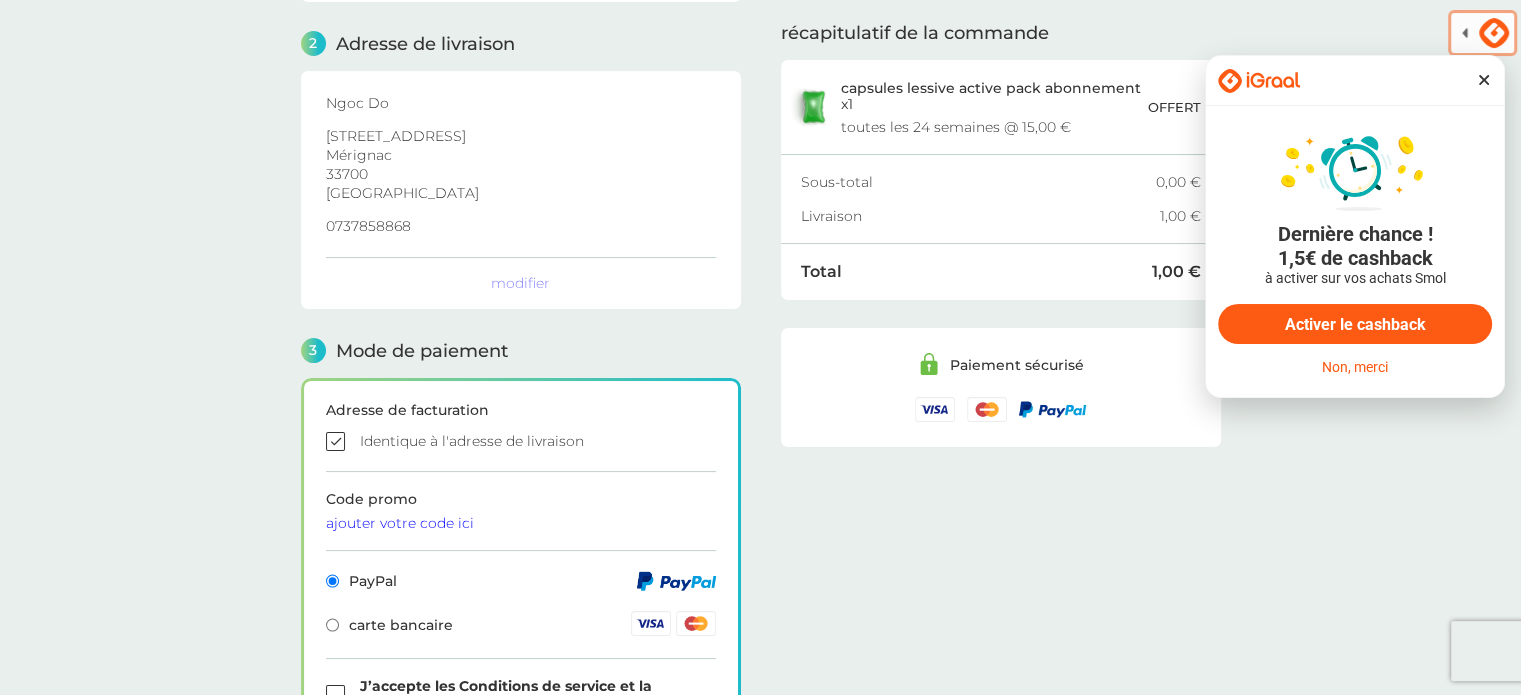 checkbox on "true" 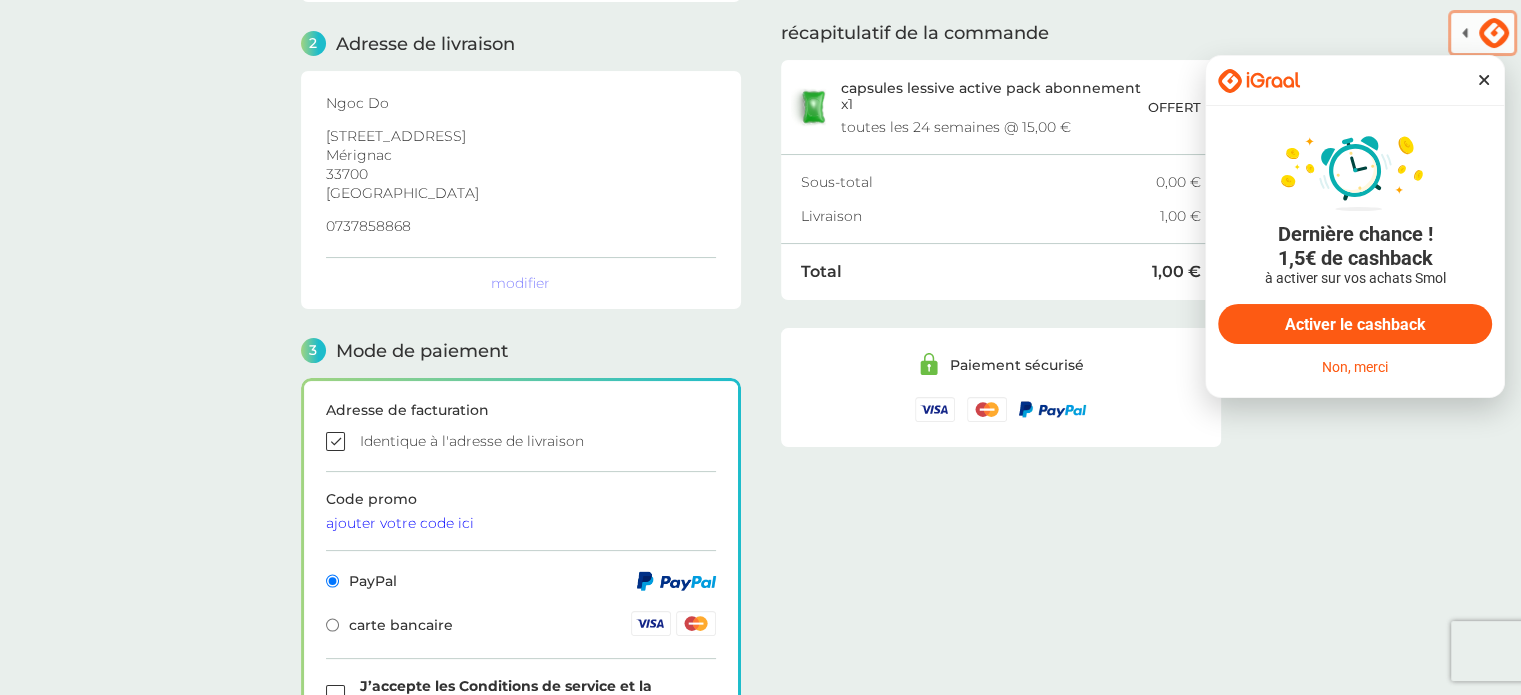 scroll, scrollTop: 550, scrollLeft: 0, axis: vertical 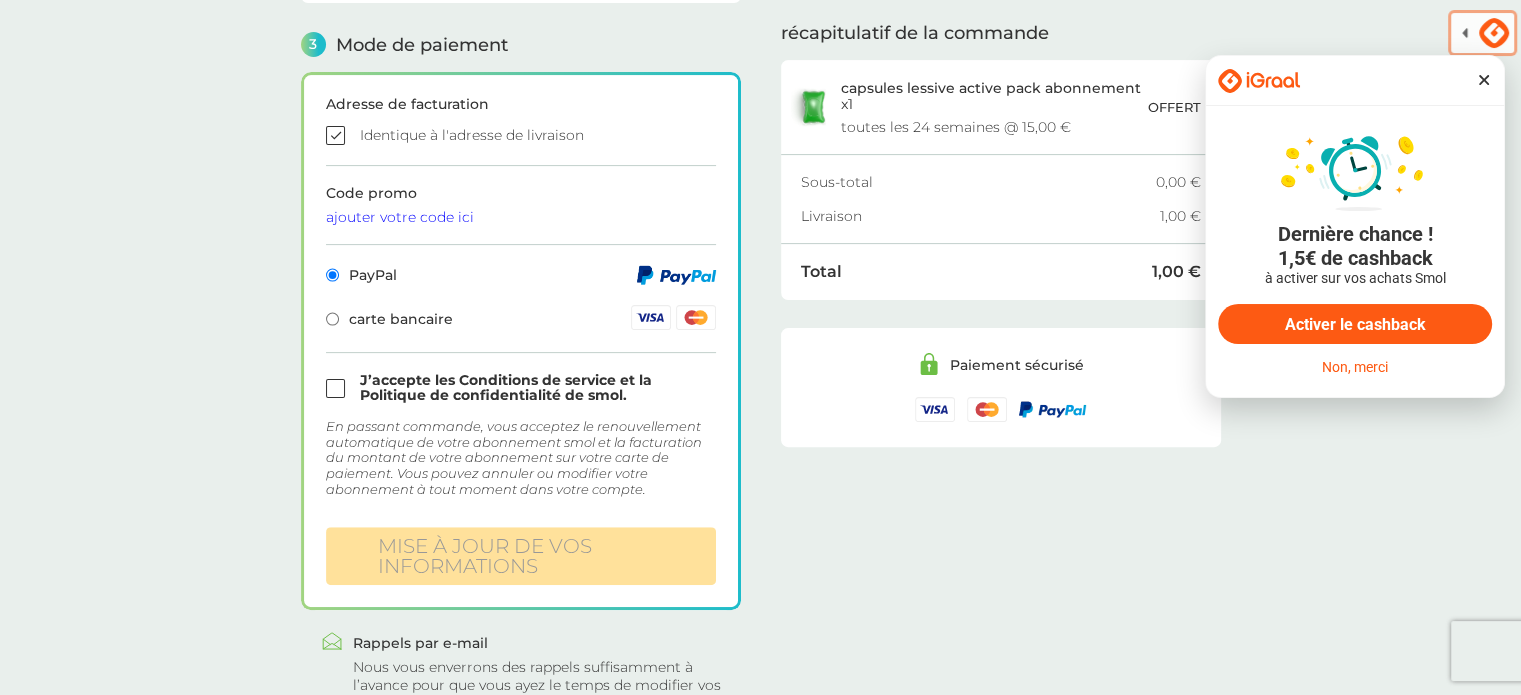 click at bounding box center (521, 388) 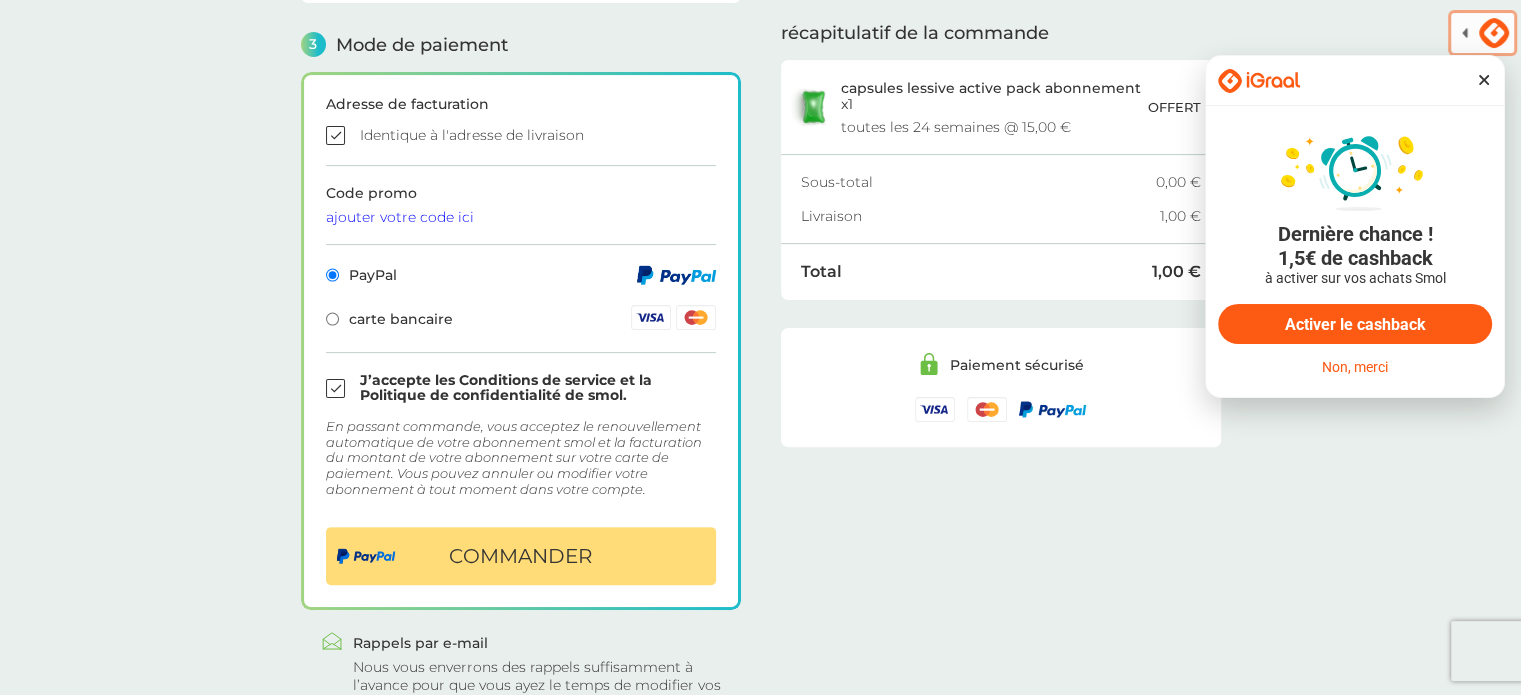 click at bounding box center [332, 319] 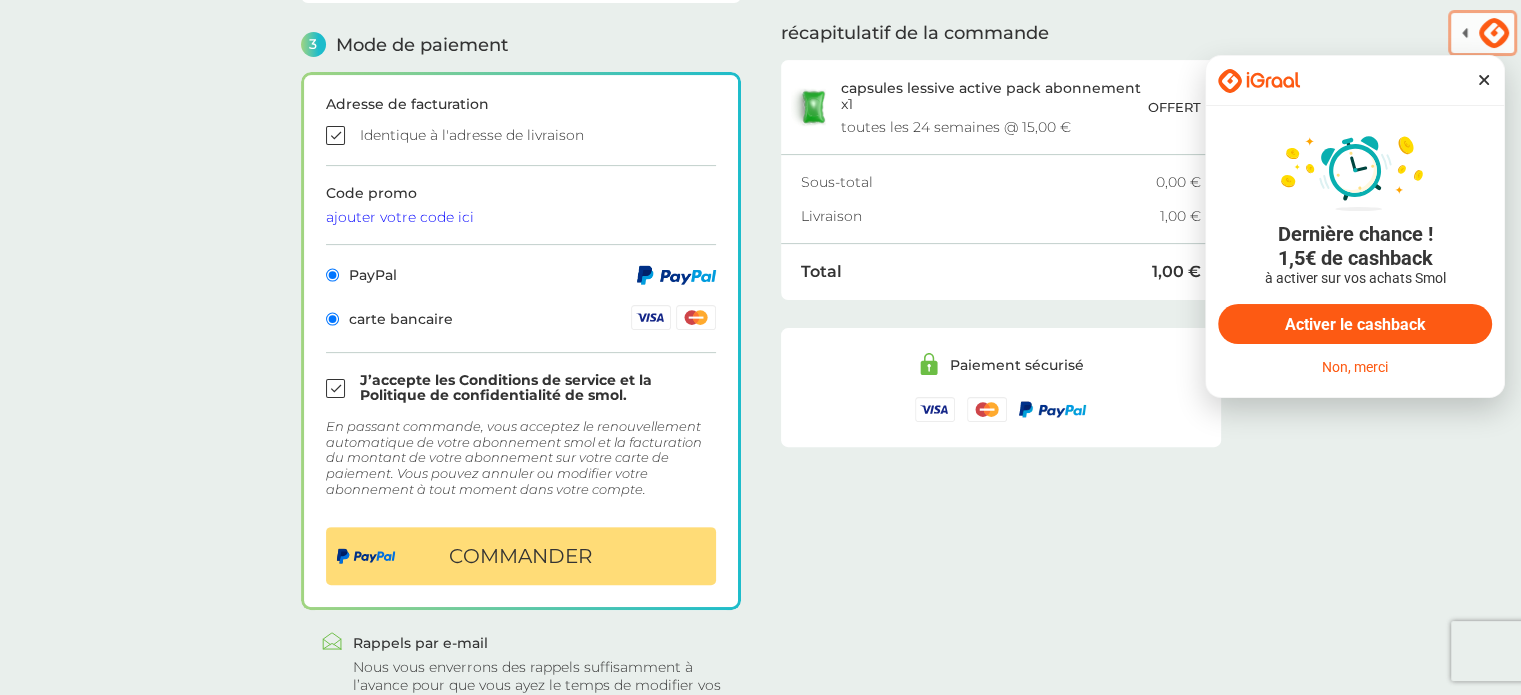 radio on "false" 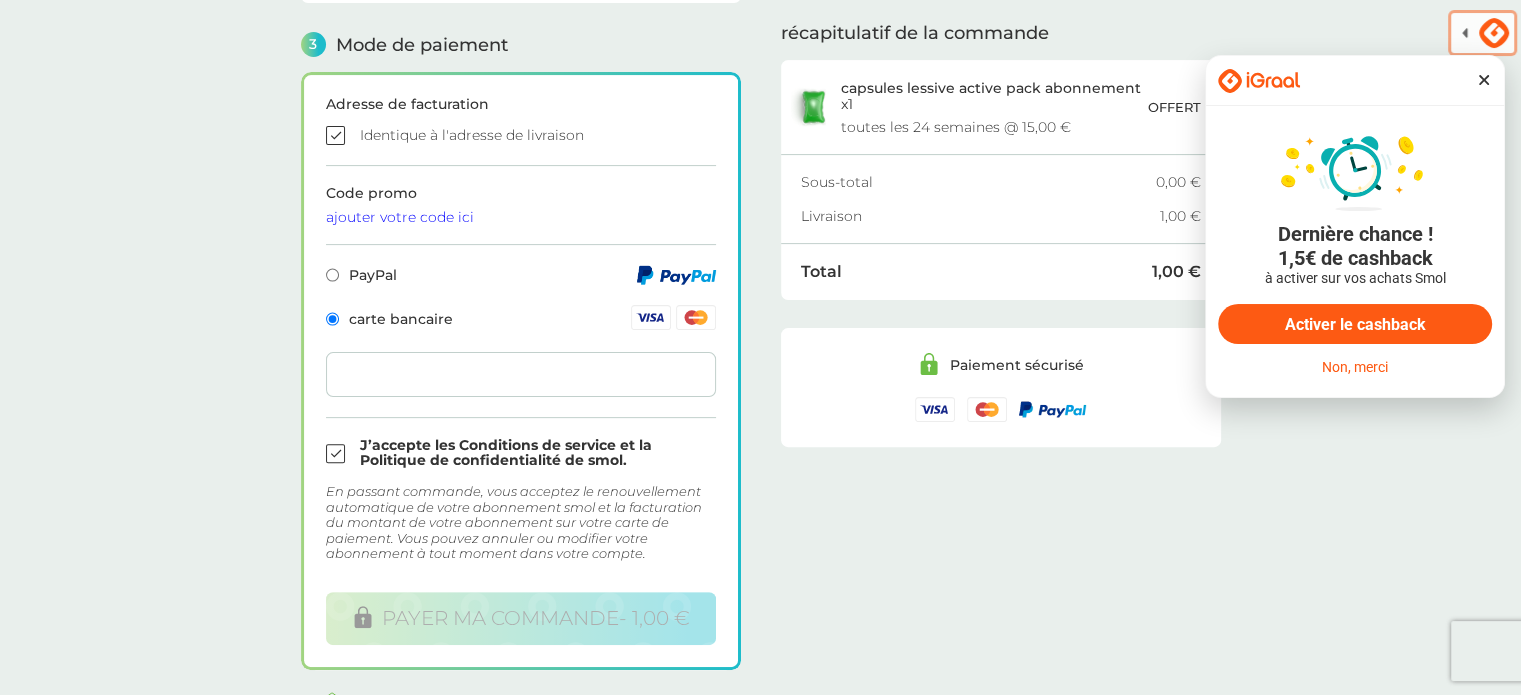 click at bounding box center (521, 374) 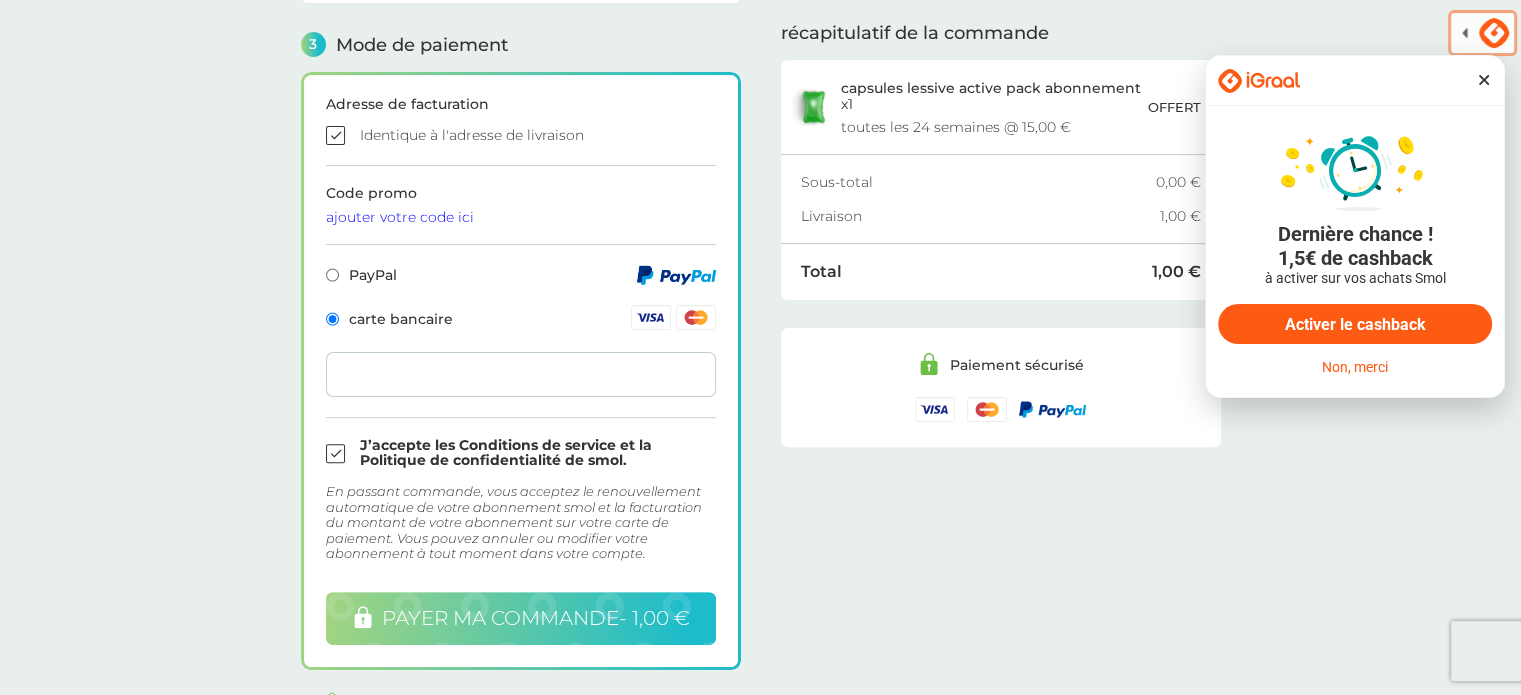 click on "payer ma commande  -   1,00 €" at bounding box center [536, 618] 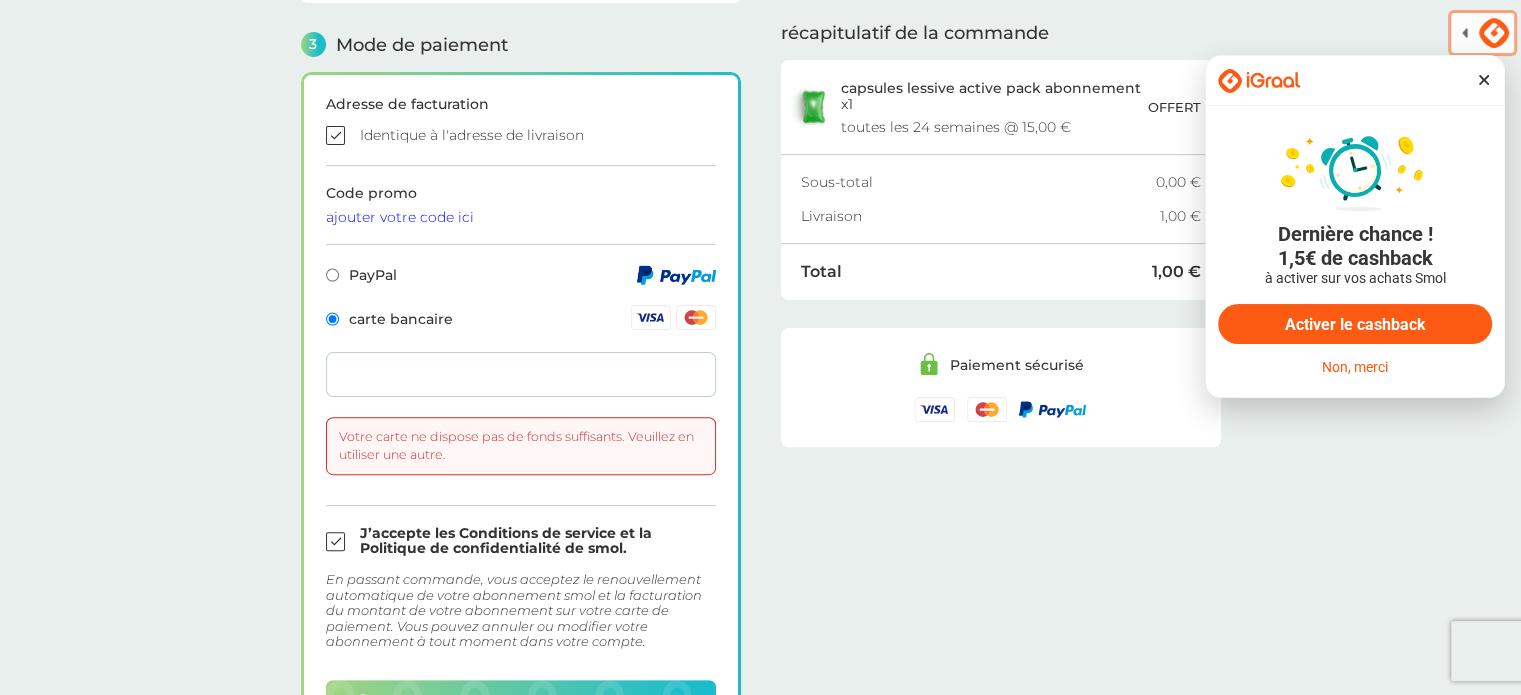 click at bounding box center [1465, 33] 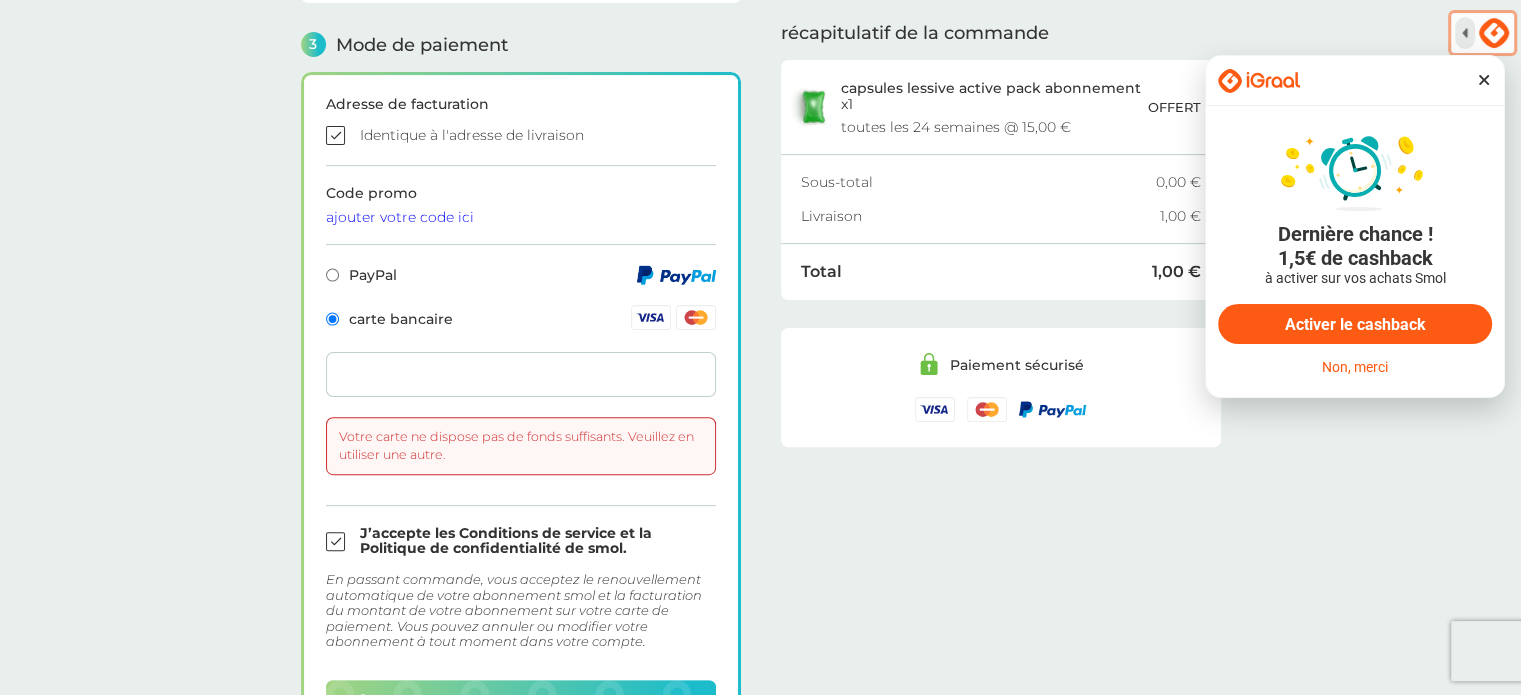 click 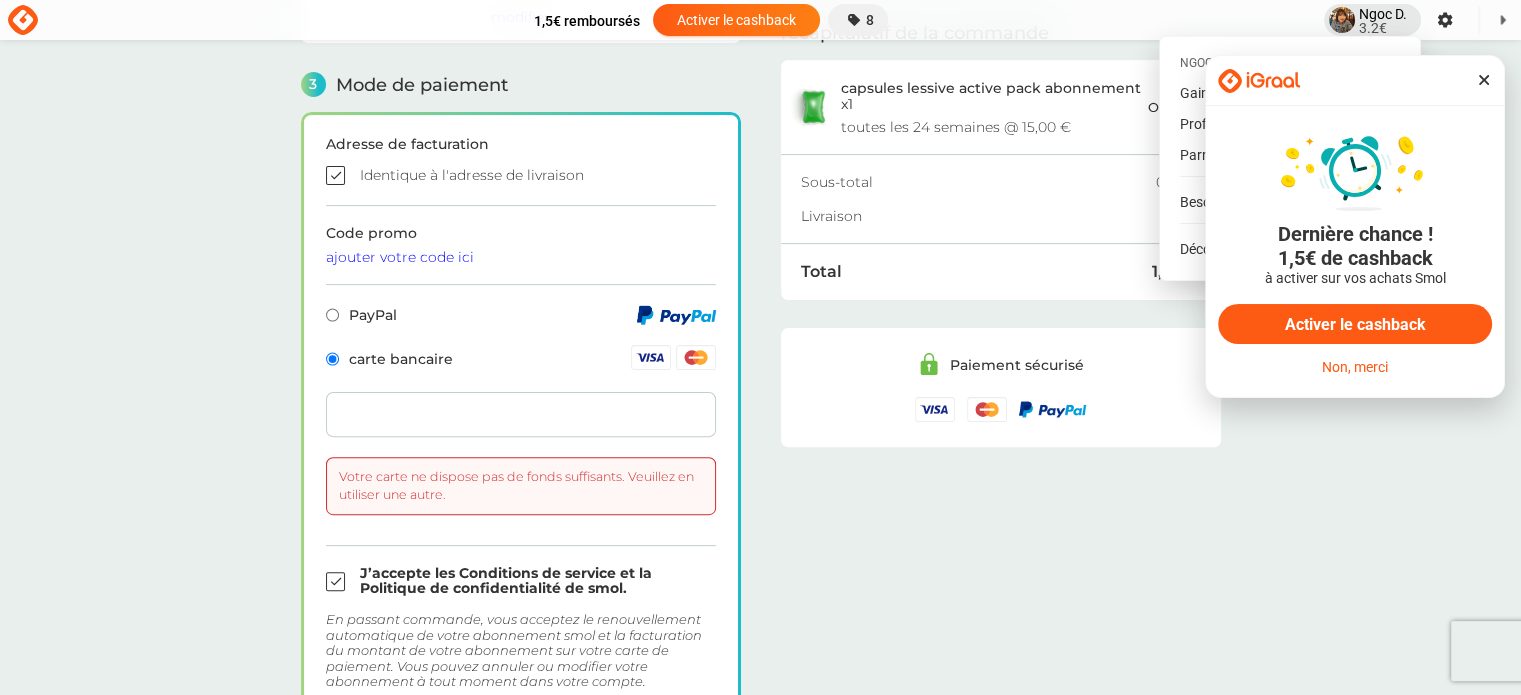 click on "Ngoc D." at bounding box center [1383, 20] 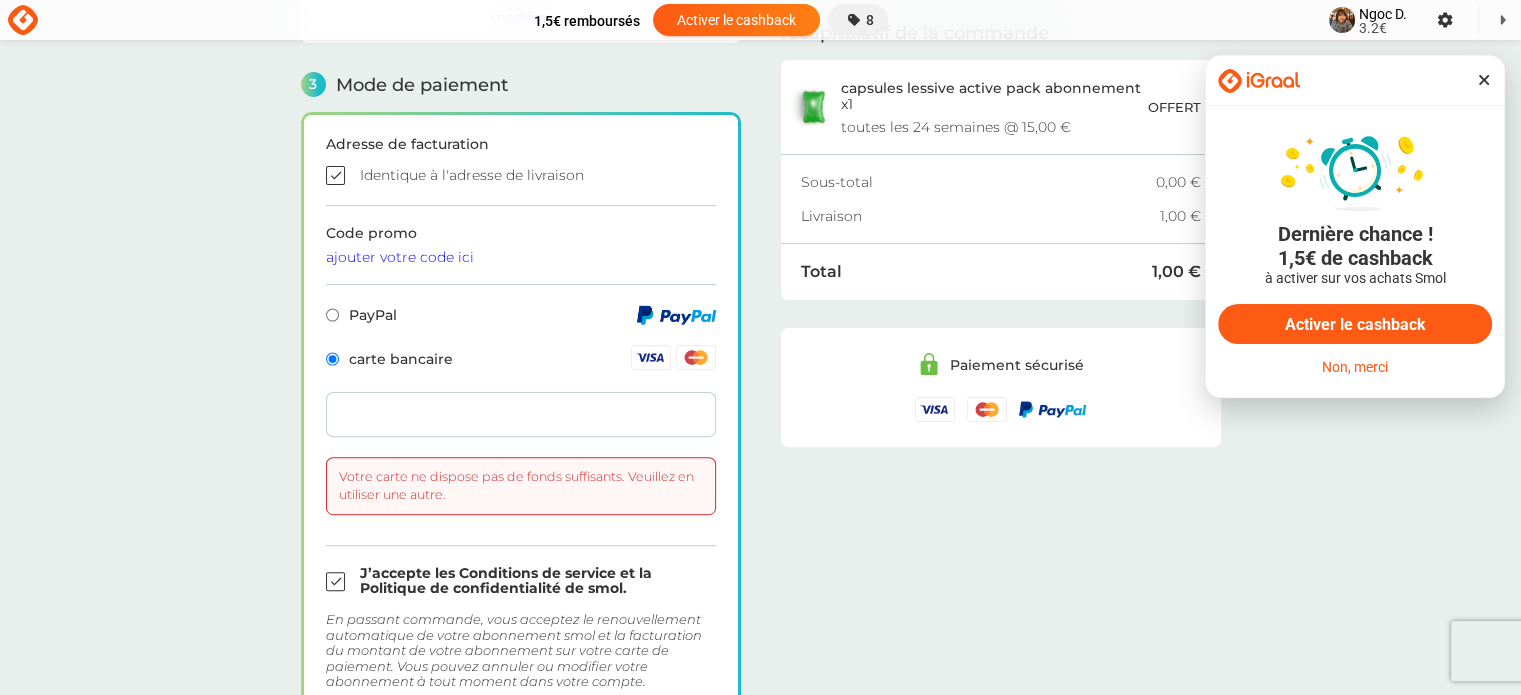 click 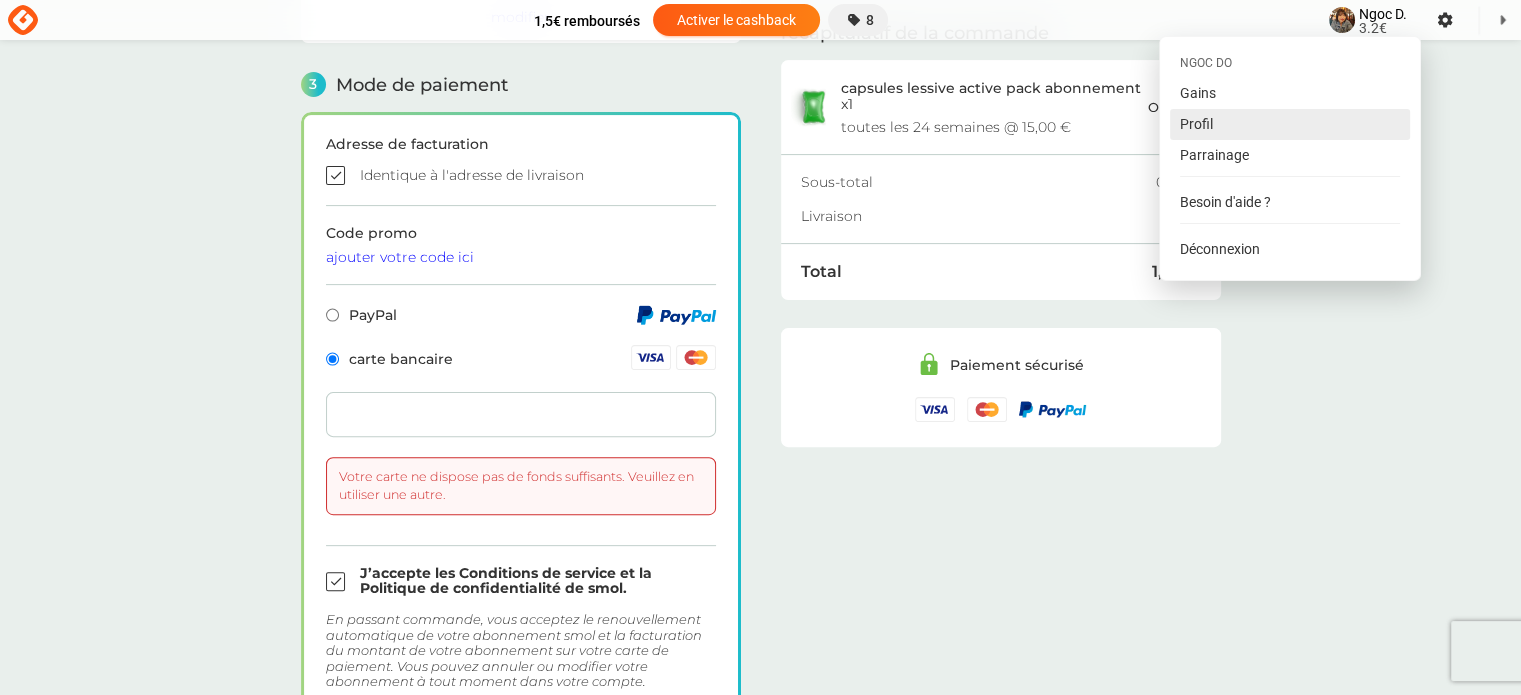 click on "Profil" at bounding box center [1290, 124] 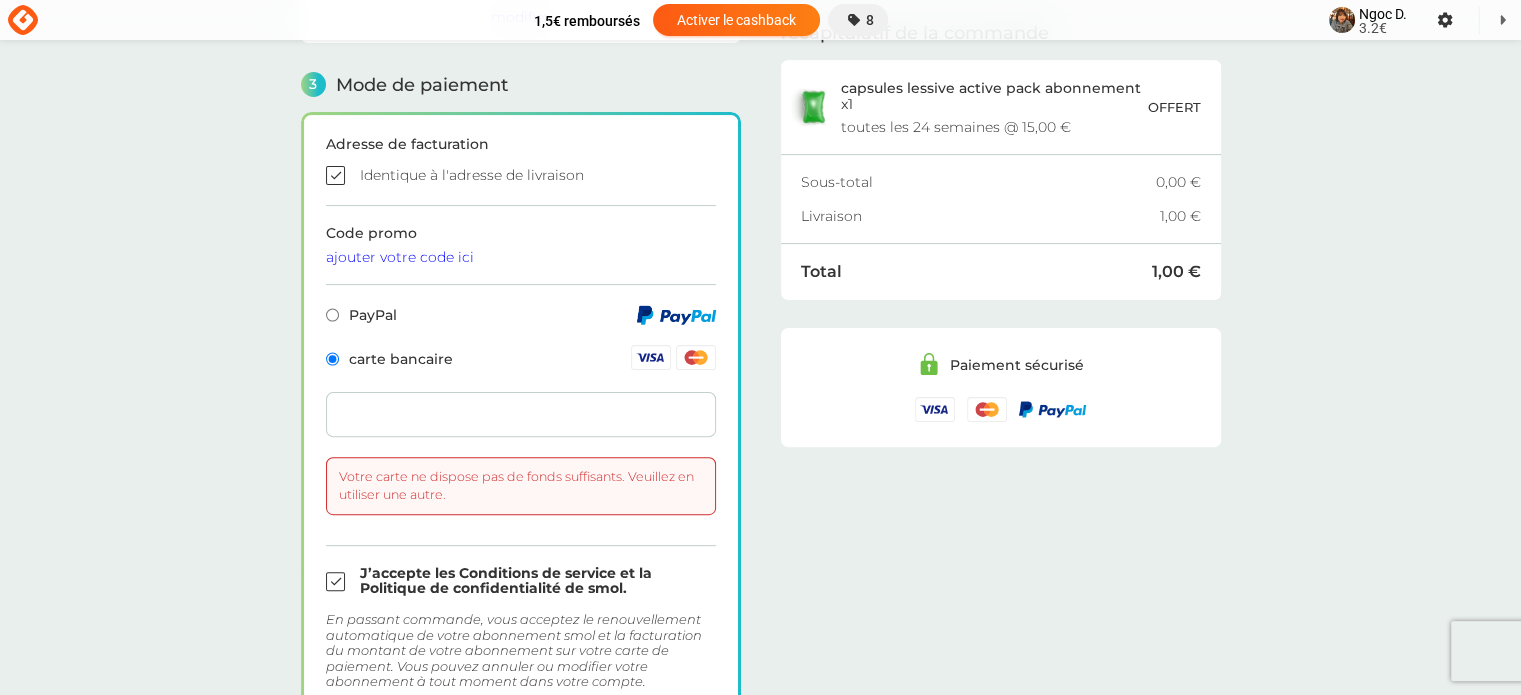 scroll, scrollTop: 839, scrollLeft: 0, axis: vertical 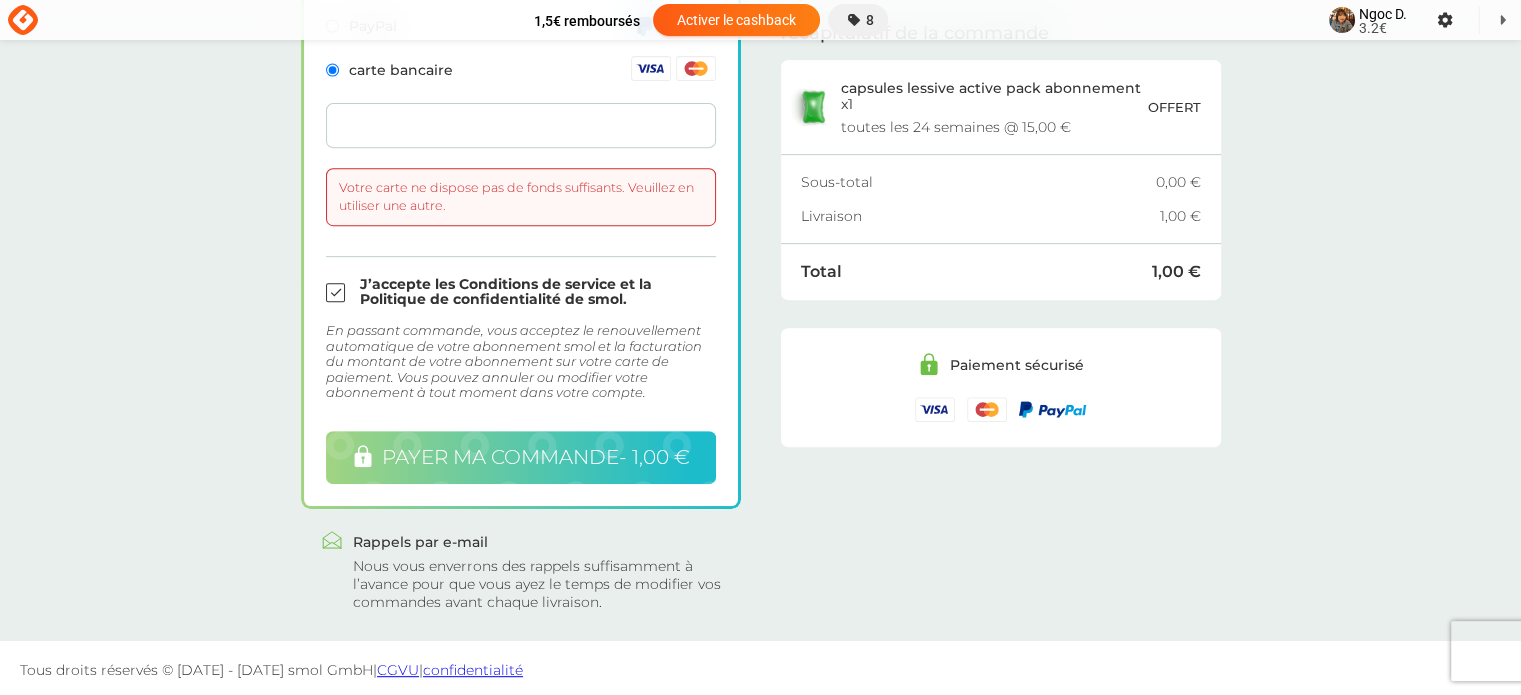 click on "payer ma commande  -   1,00 €" at bounding box center (536, 457) 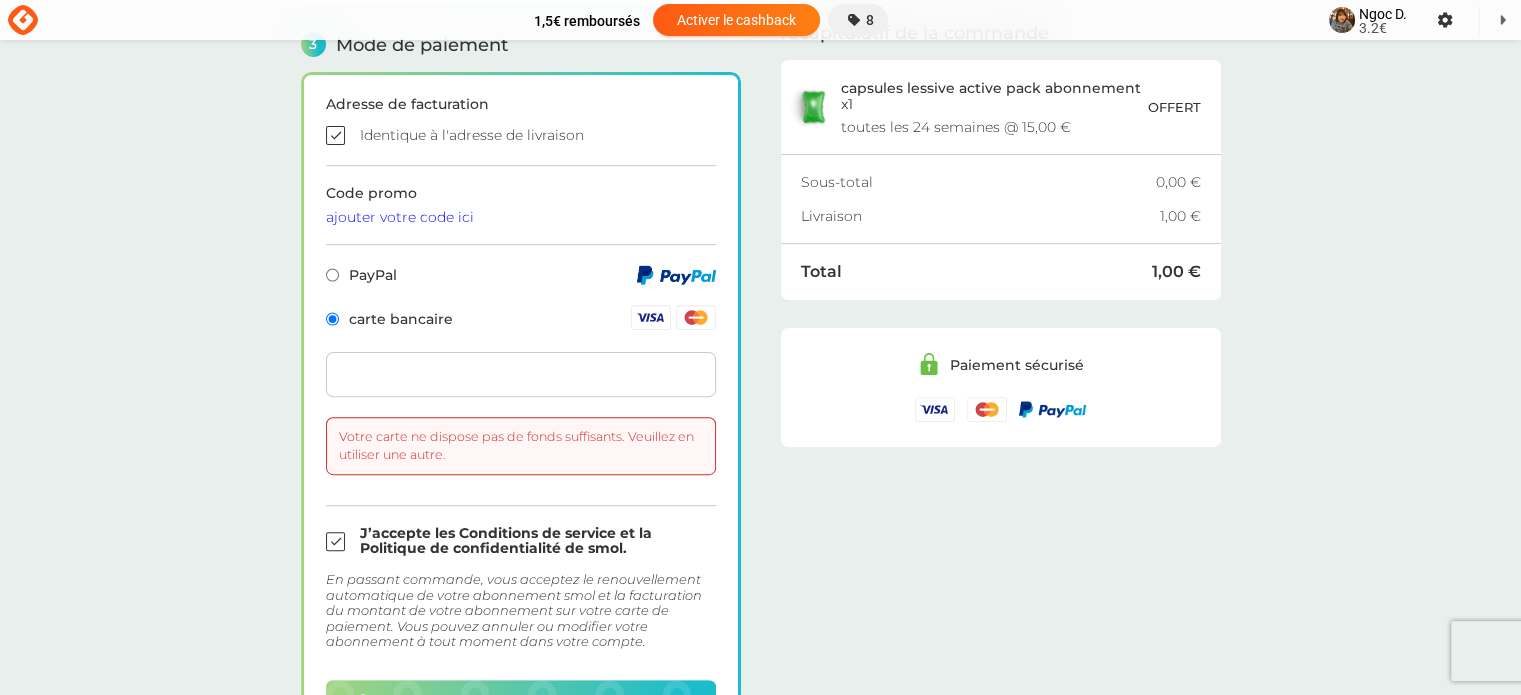 scroll, scrollTop: 839, scrollLeft: 0, axis: vertical 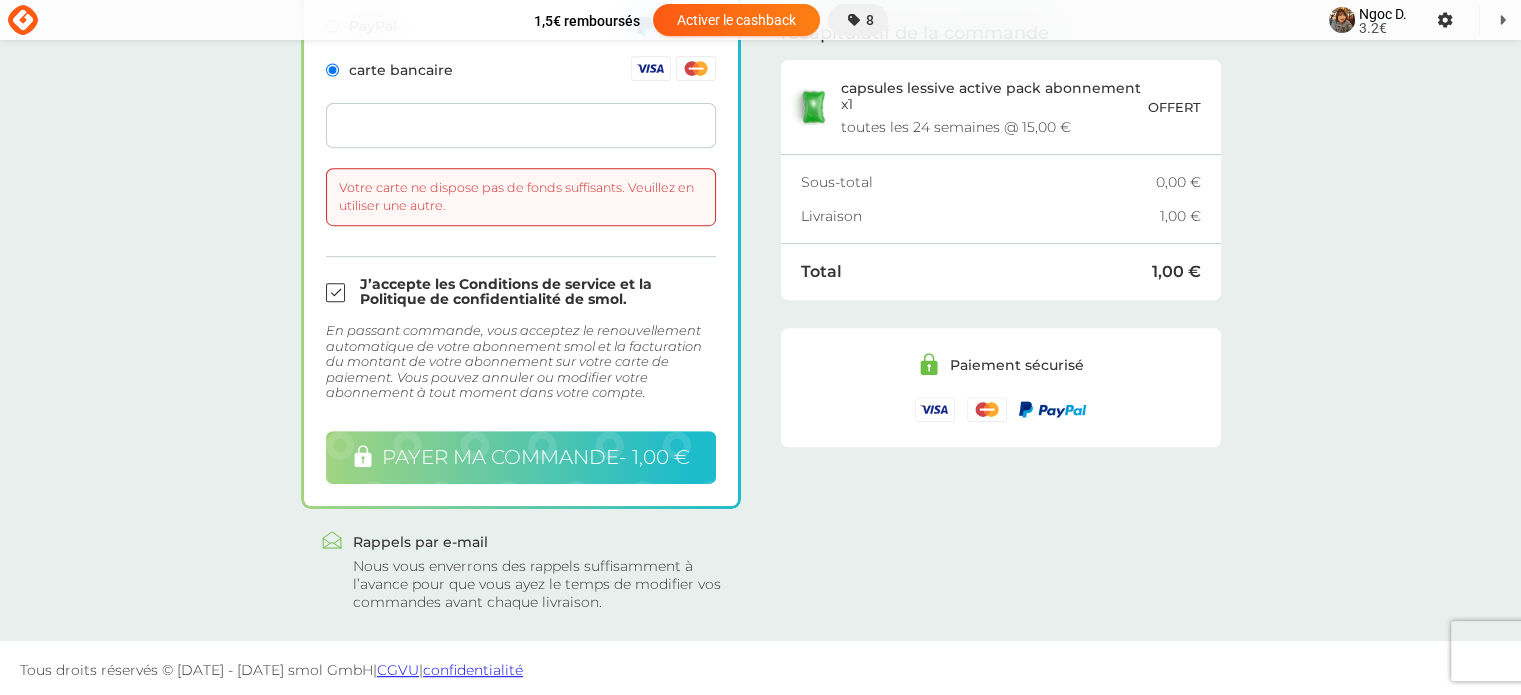 click on "payer ma commande  -   1,00 €" at bounding box center [536, 457] 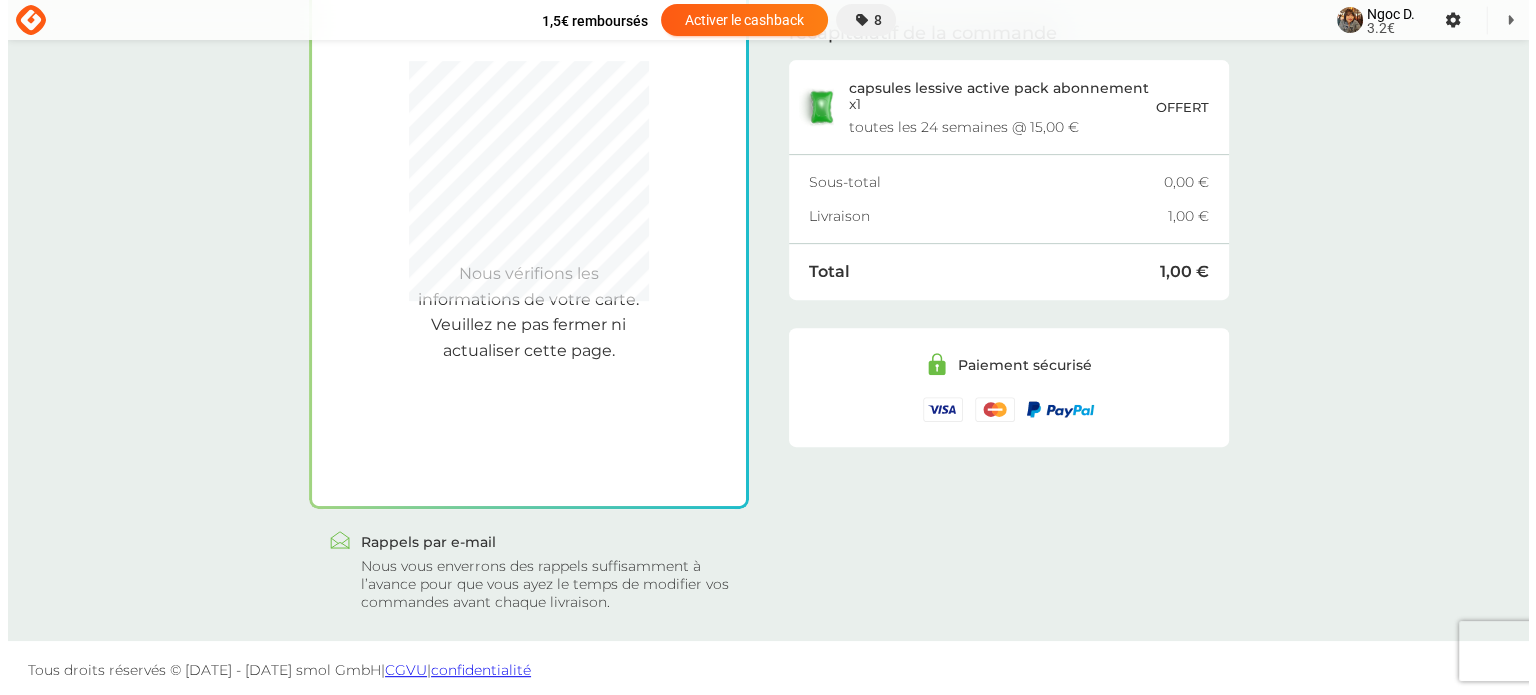 scroll, scrollTop: 590, scrollLeft: 0, axis: vertical 